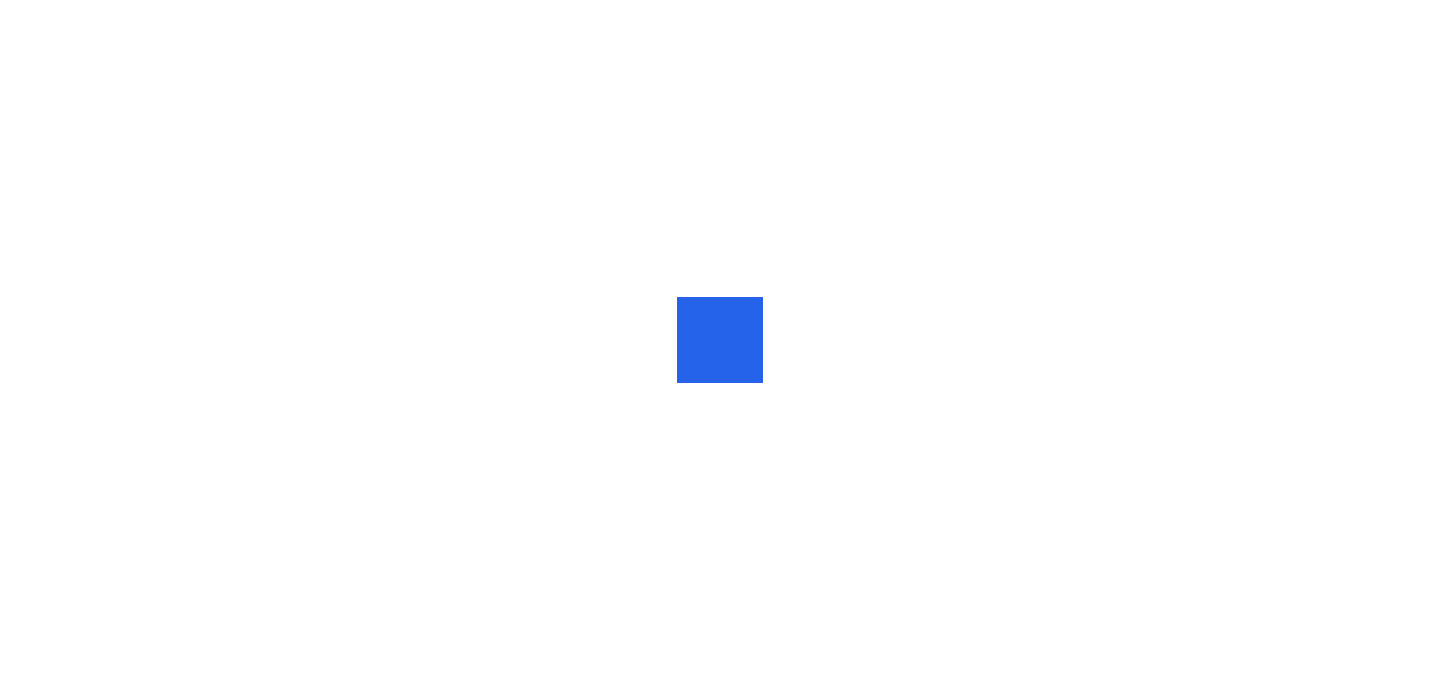 scroll, scrollTop: 0, scrollLeft: 0, axis: both 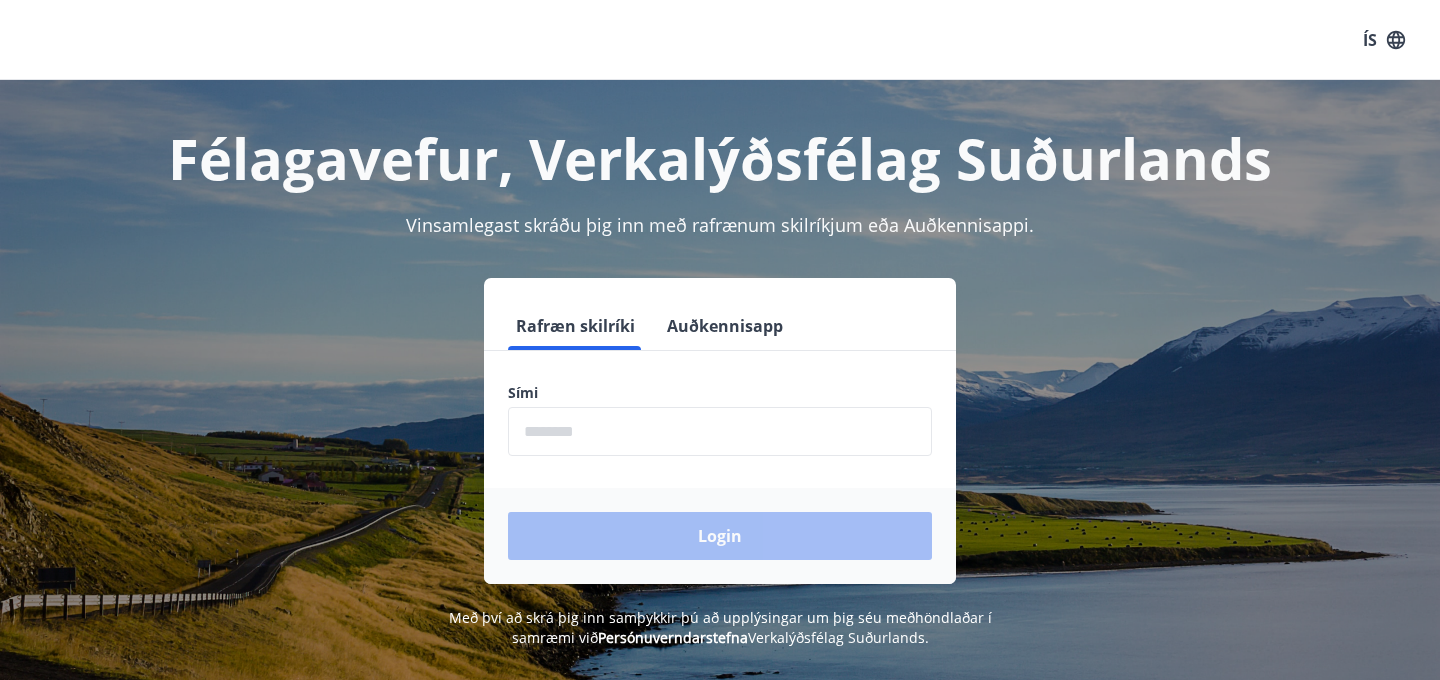 click at bounding box center [720, 431] 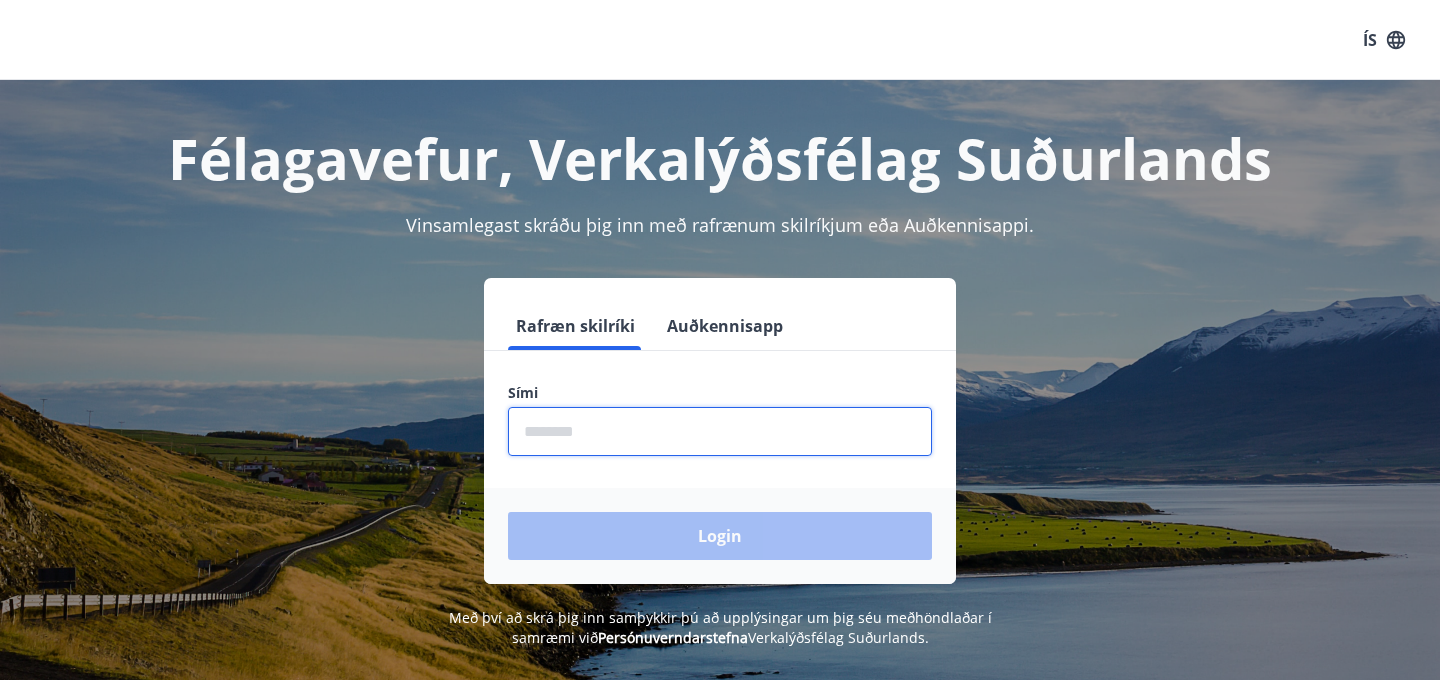 click on "Auðkennisapp" at bounding box center (725, 326) 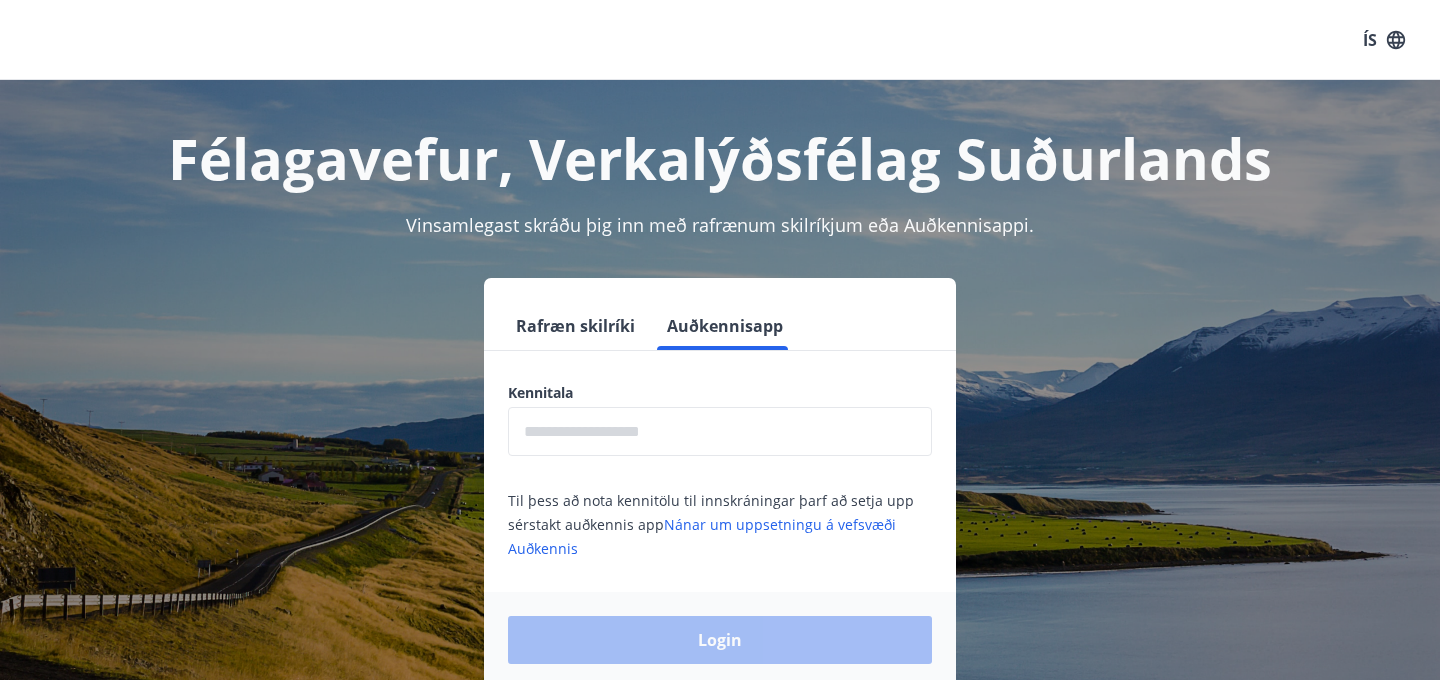 click at bounding box center (720, 431) 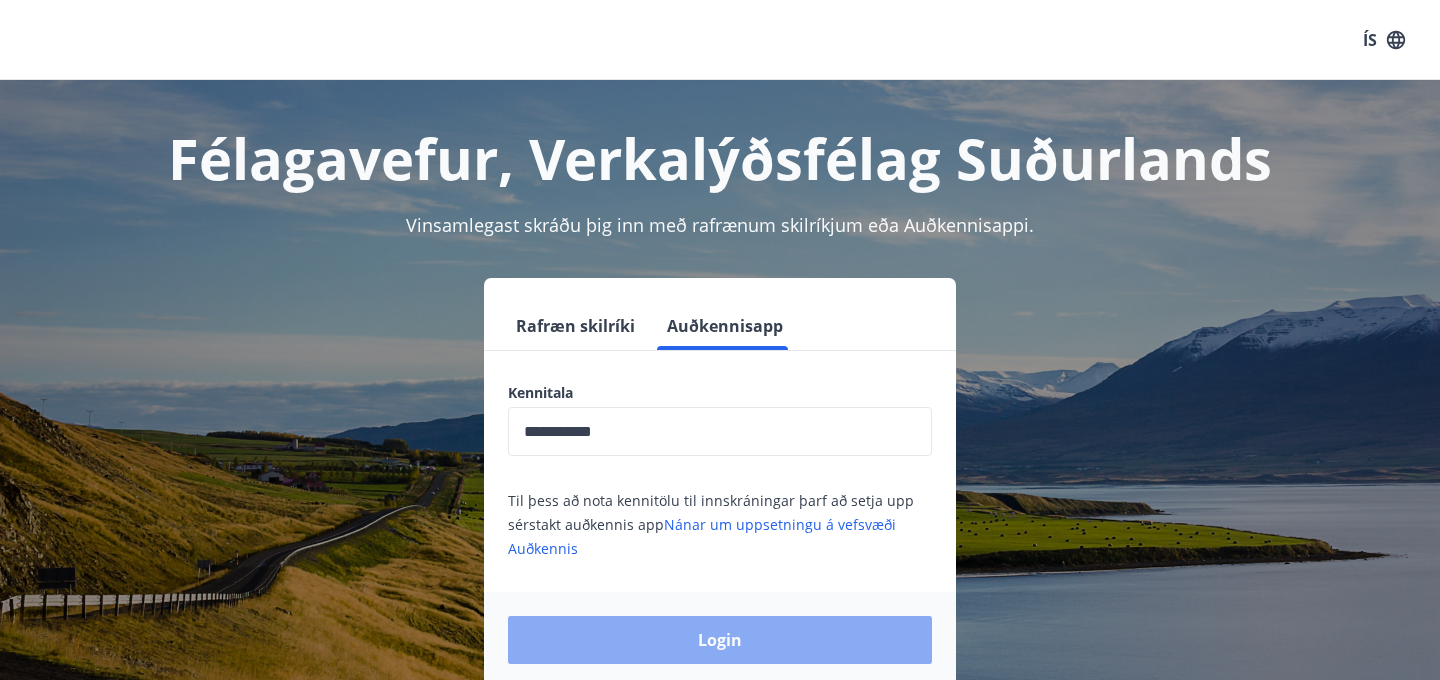 click on "Login" at bounding box center [720, 640] 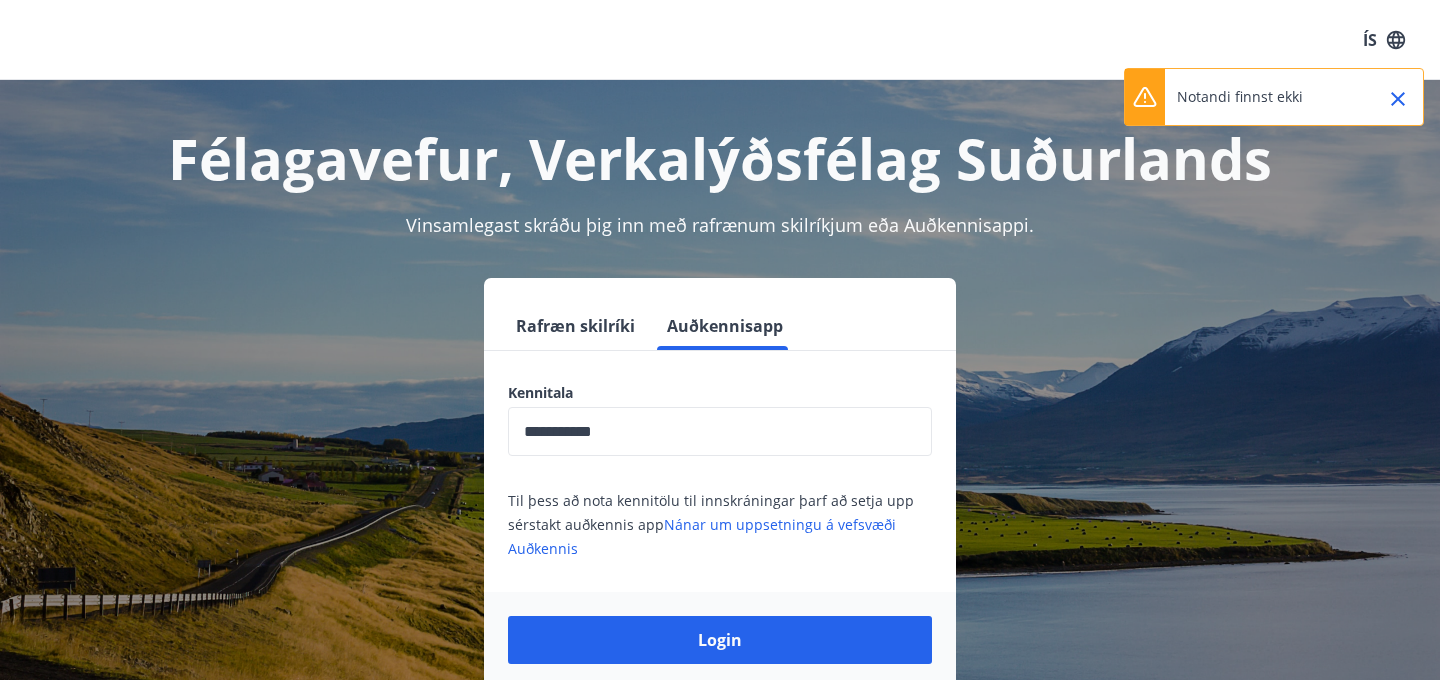 click on "**********" at bounding box center [720, 431] 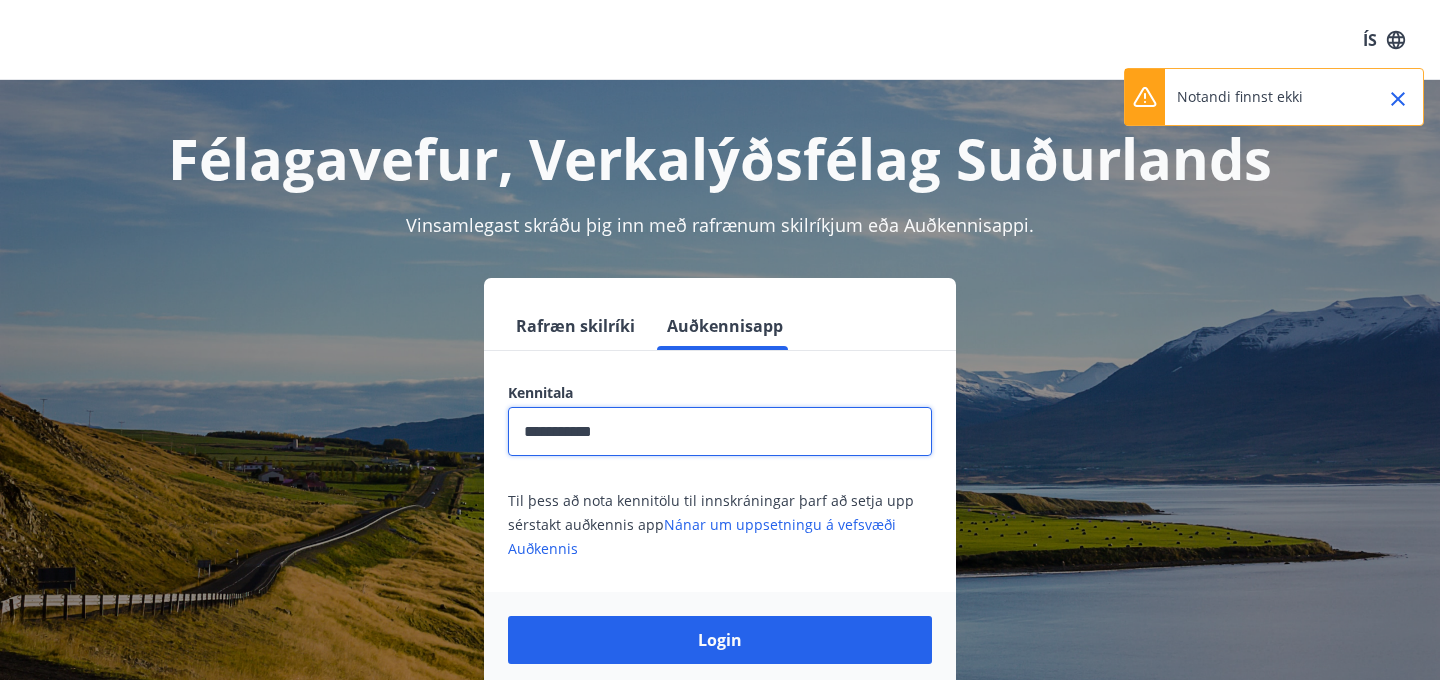 click on "**********" at bounding box center (720, 431) 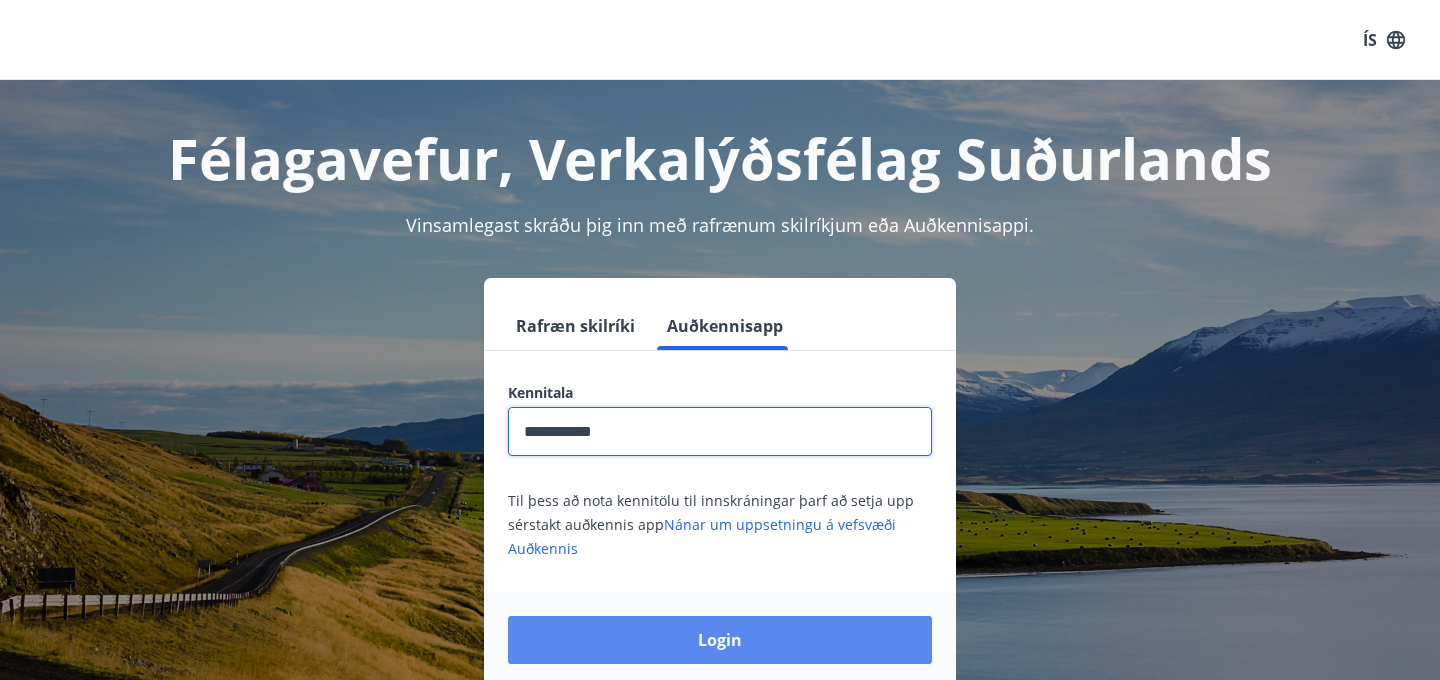 click on "Login" at bounding box center (720, 640) 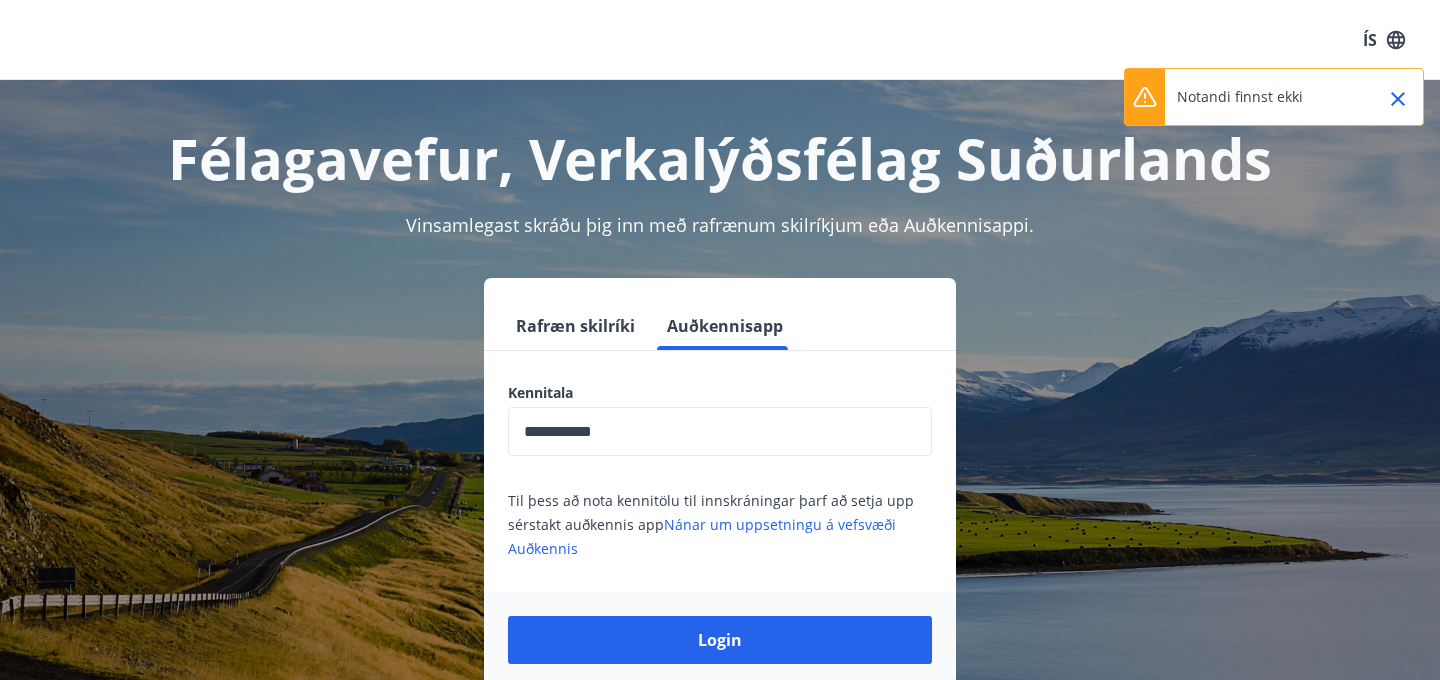click on "**********" at bounding box center [720, 431] 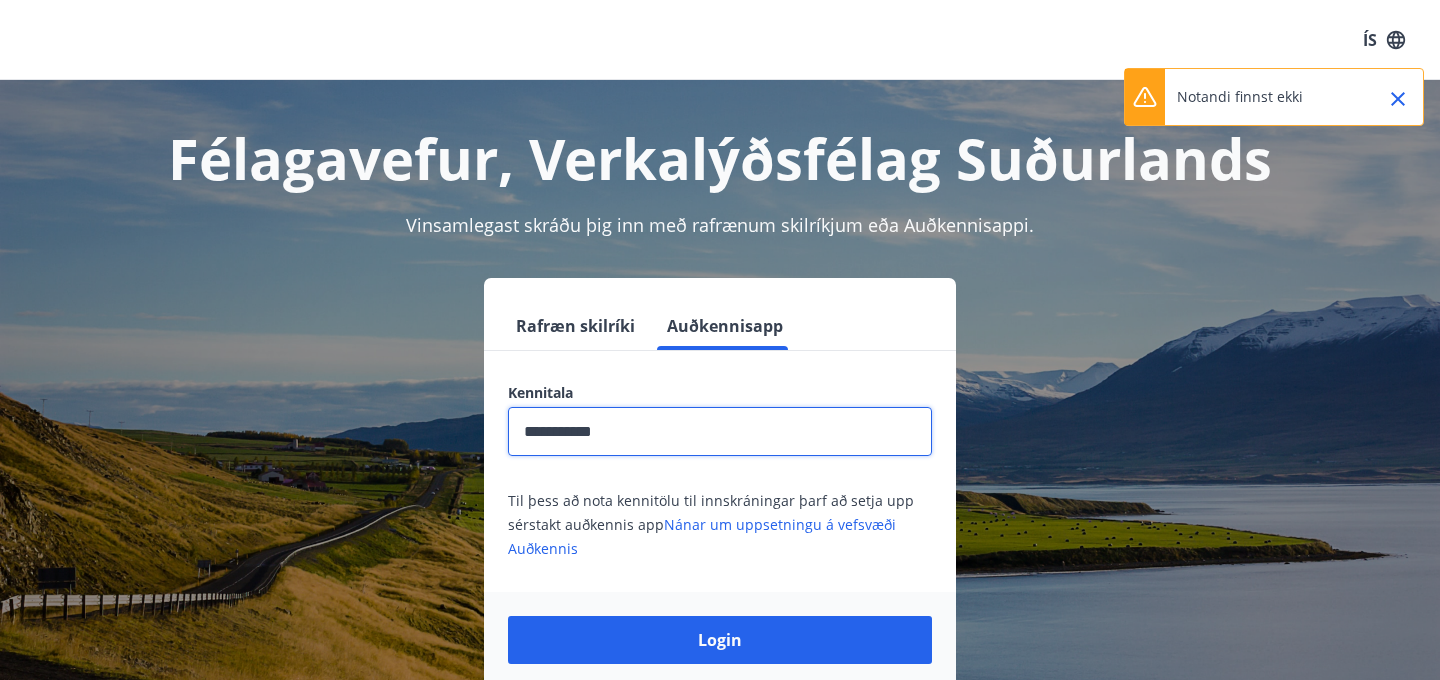 click on "**********" at bounding box center [720, 431] 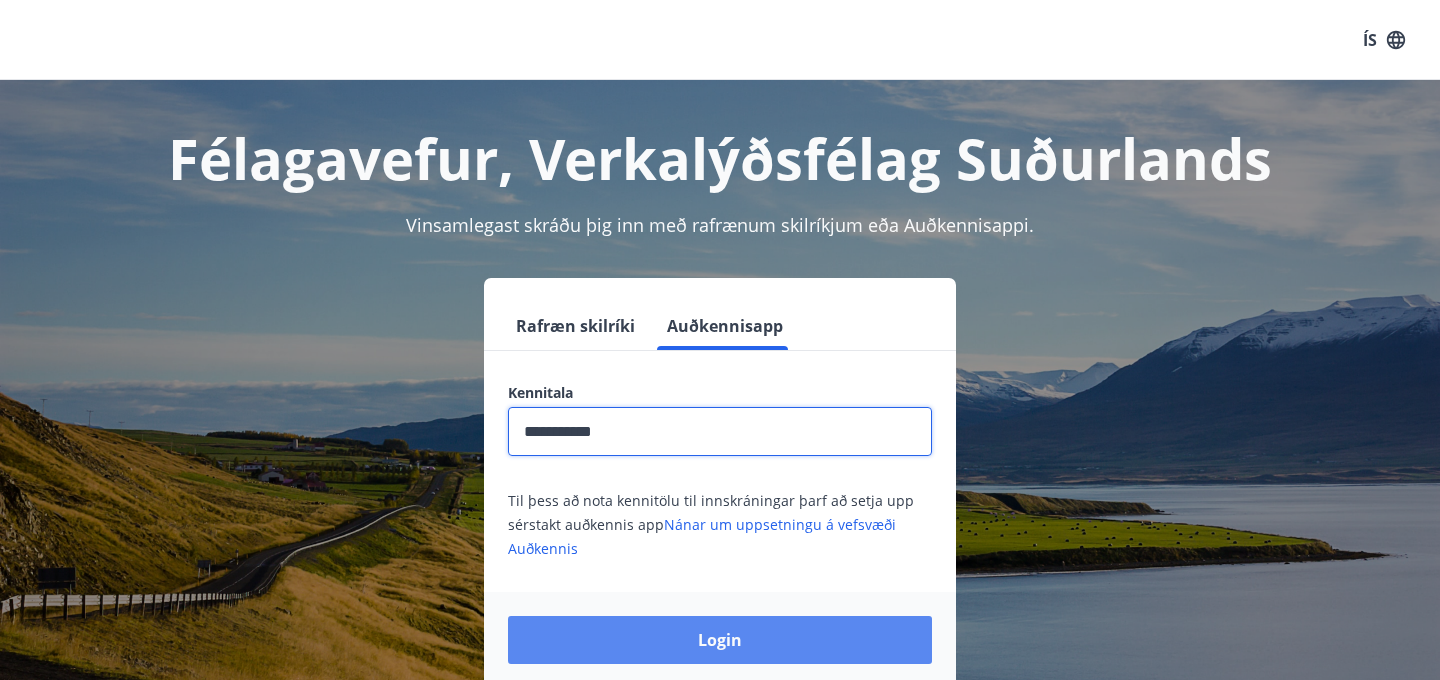 type on "**********" 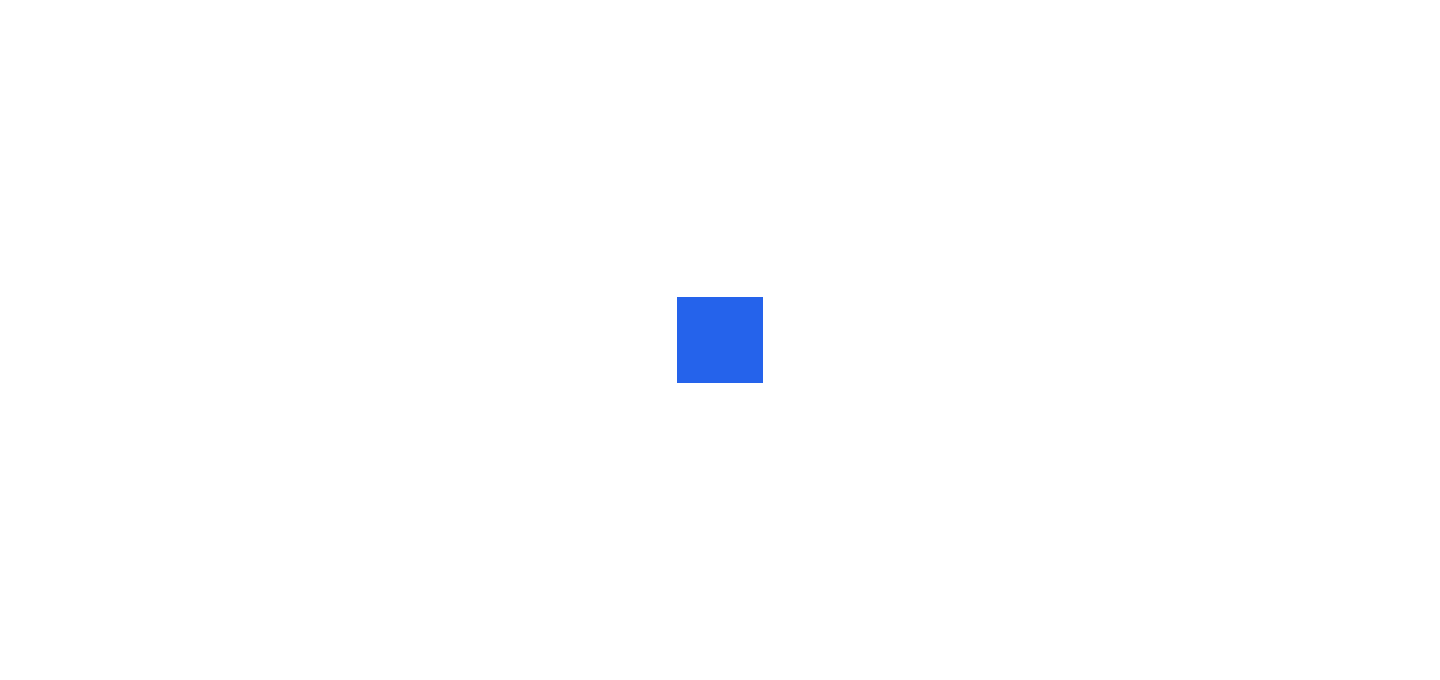scroll, scrollTop: 0, scrollLeft: 0, axis: both 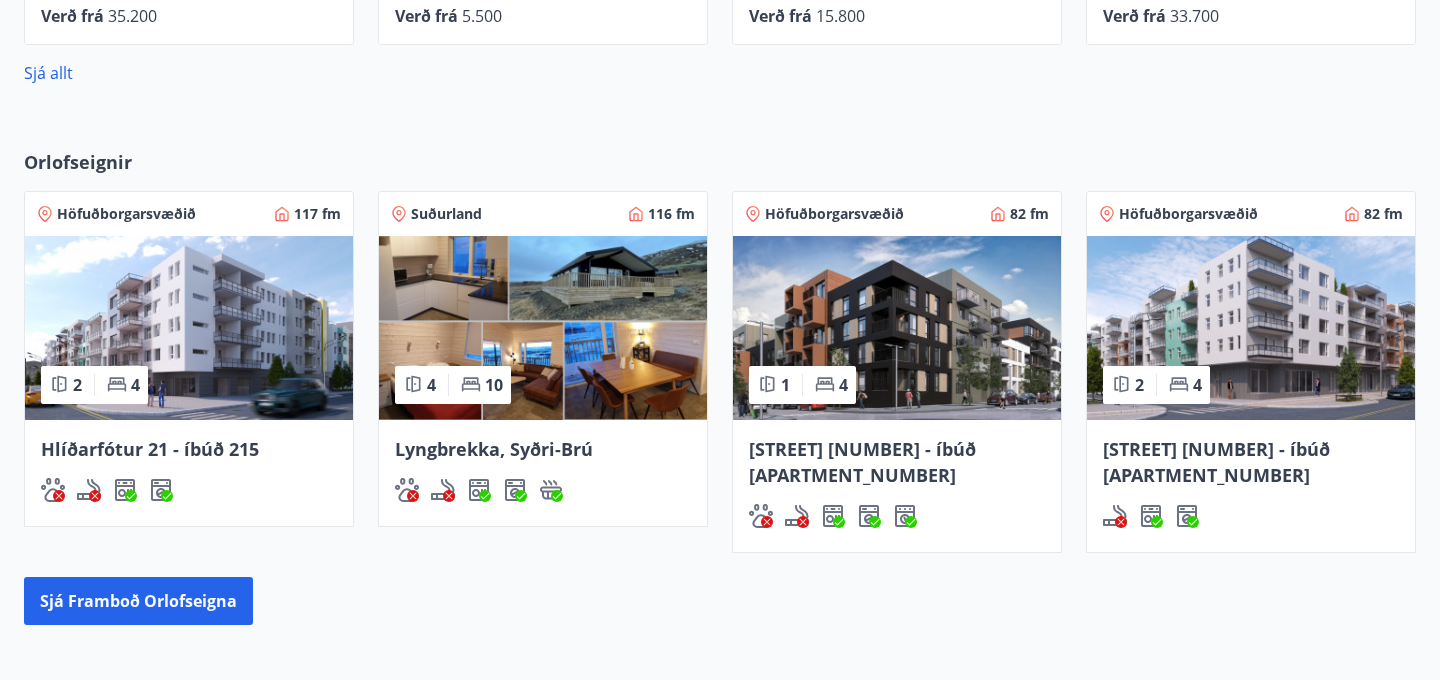 click on "[STREET] [NUMBER] - íbúð [APARTMENT_NUMBER]" at bounding box center [862, 462] 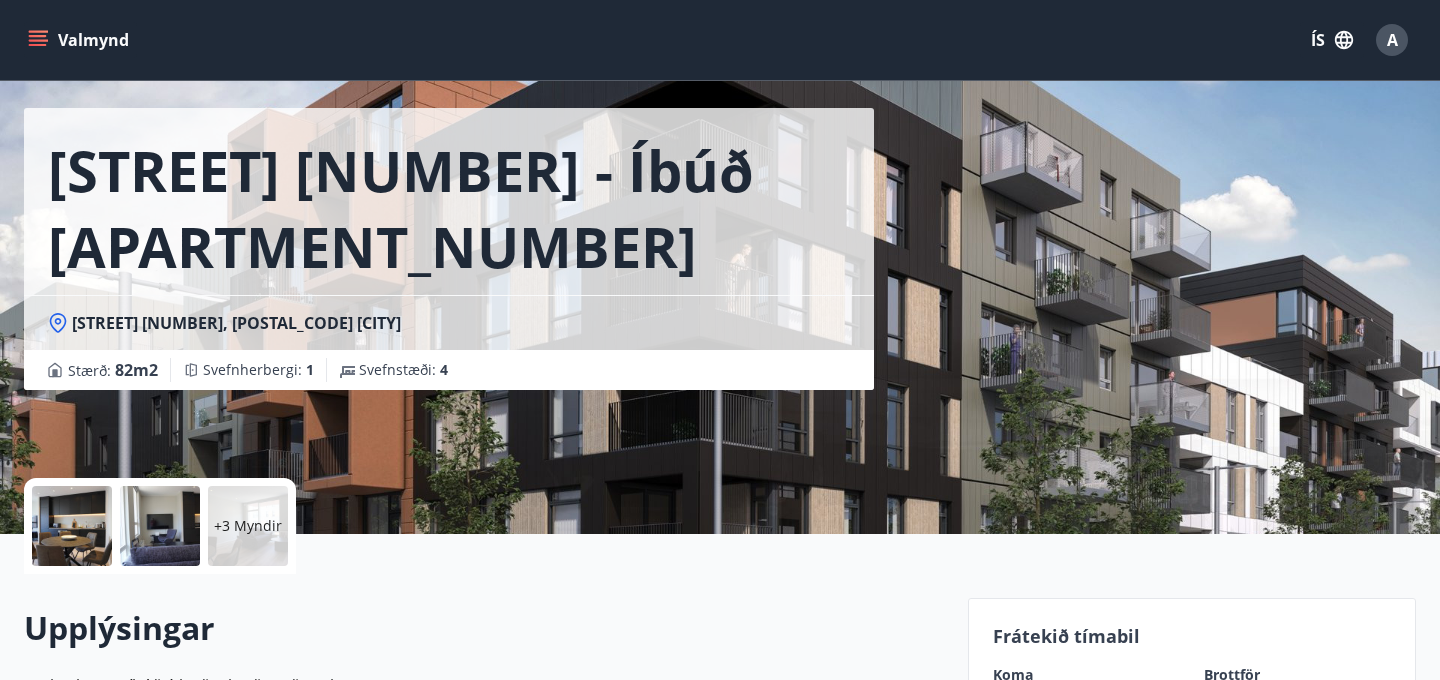 scroll, scrollTop: 0, scrollLeft: 0, axis: both 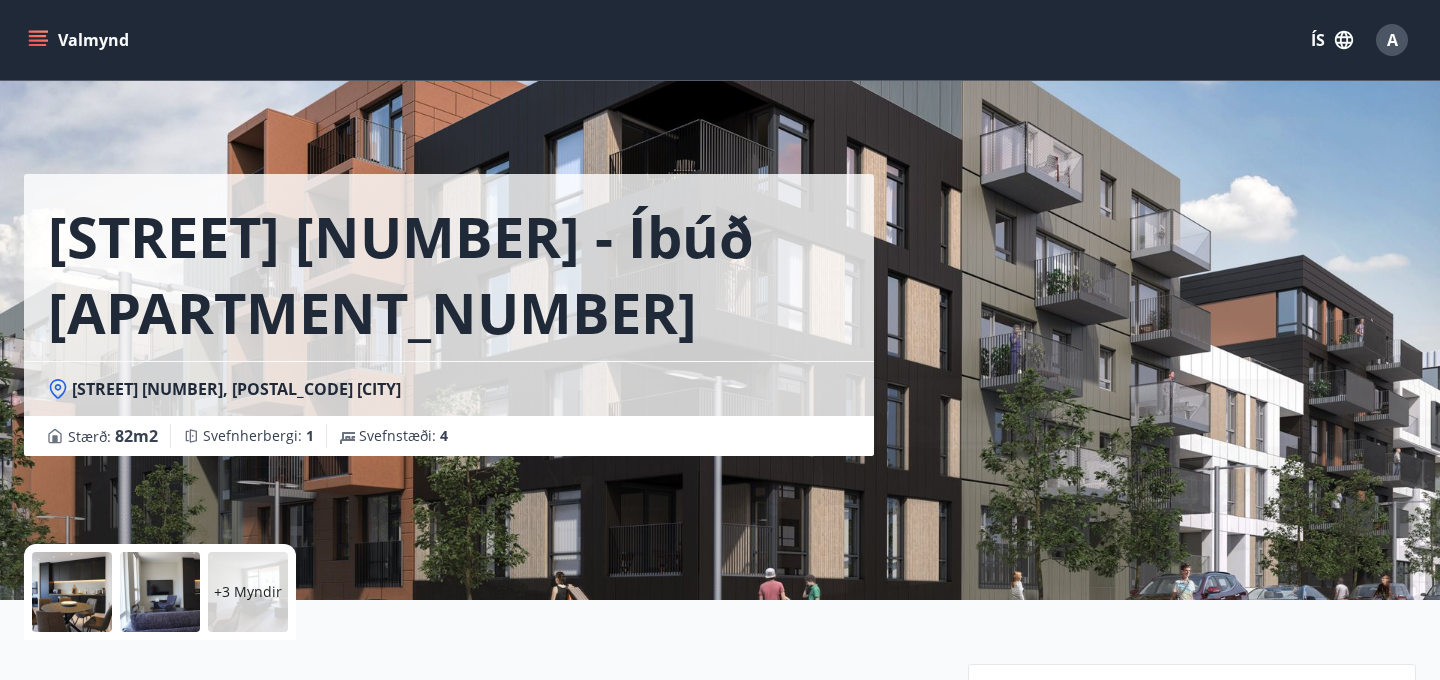 click on "ÍS" at bounding box center [1332, 40] 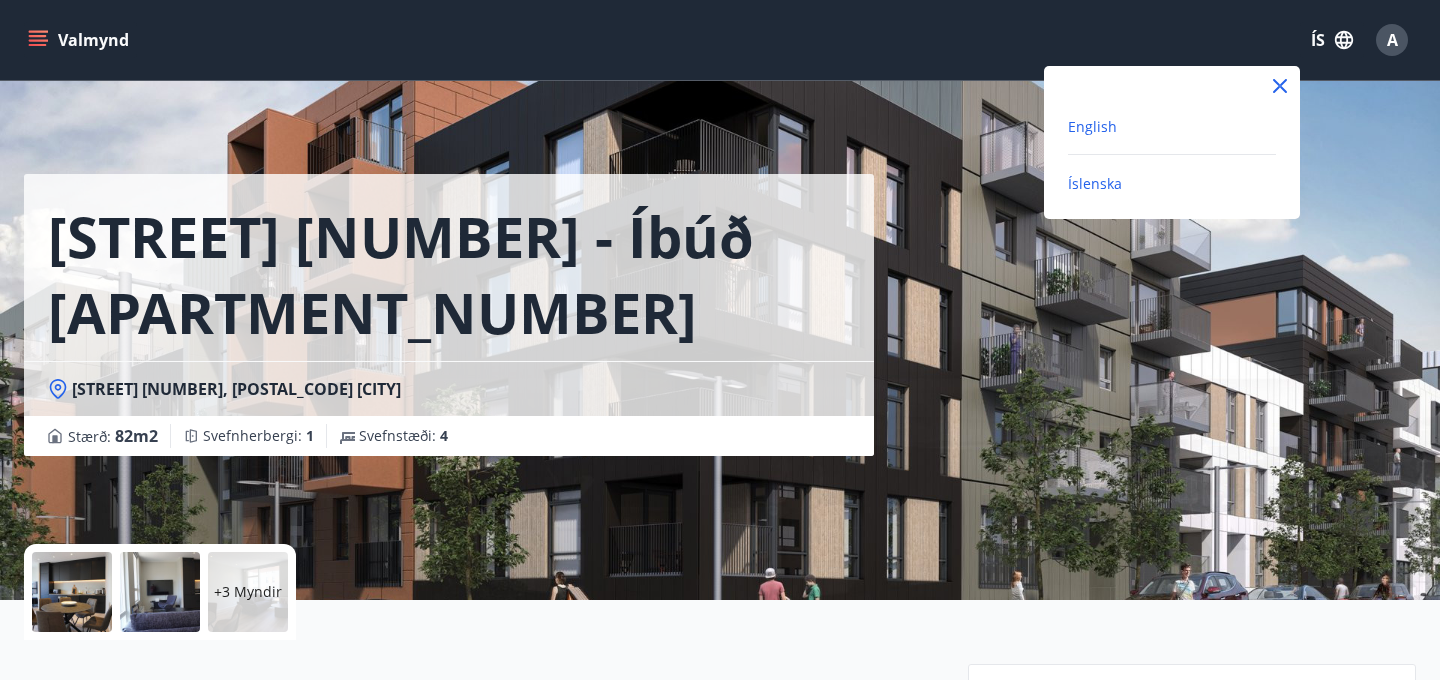 click on "English" at bounding box center (1092, 126) 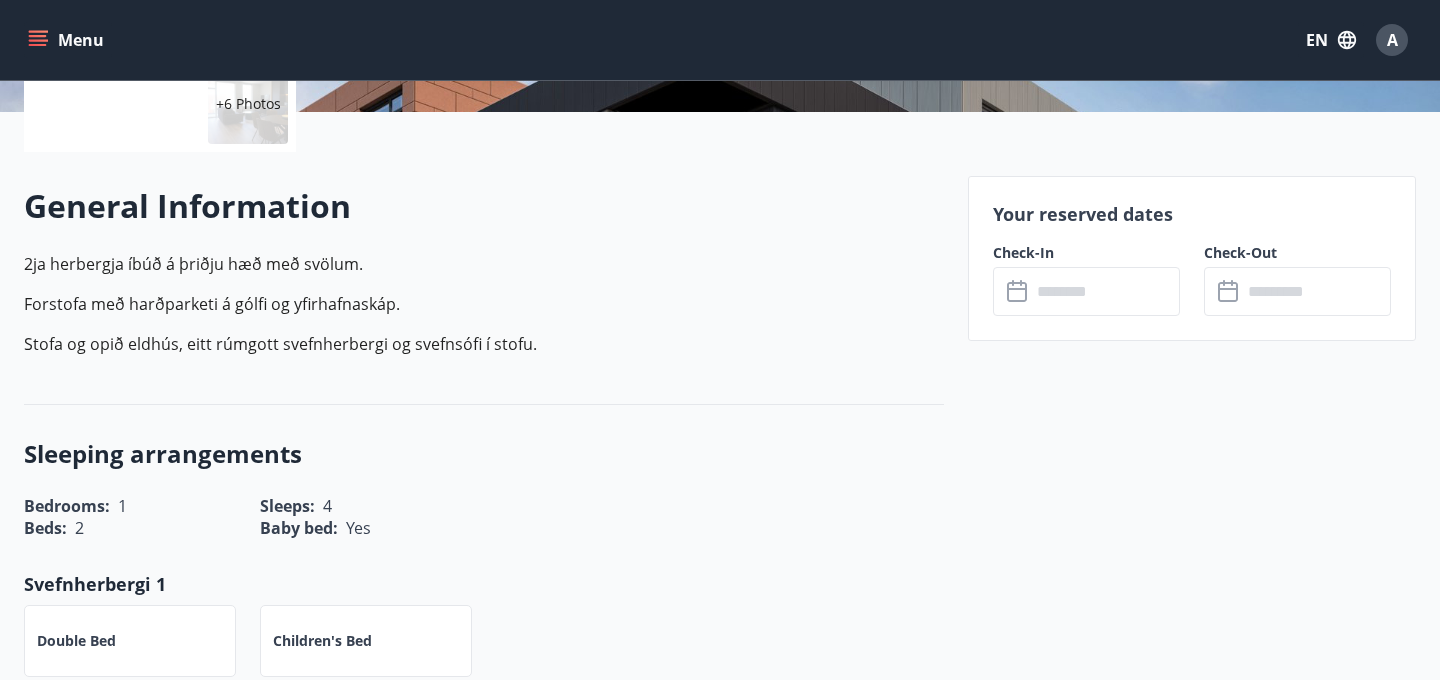 scroll, scrollTop: 494, scrollLeft: 0, axis: vertical 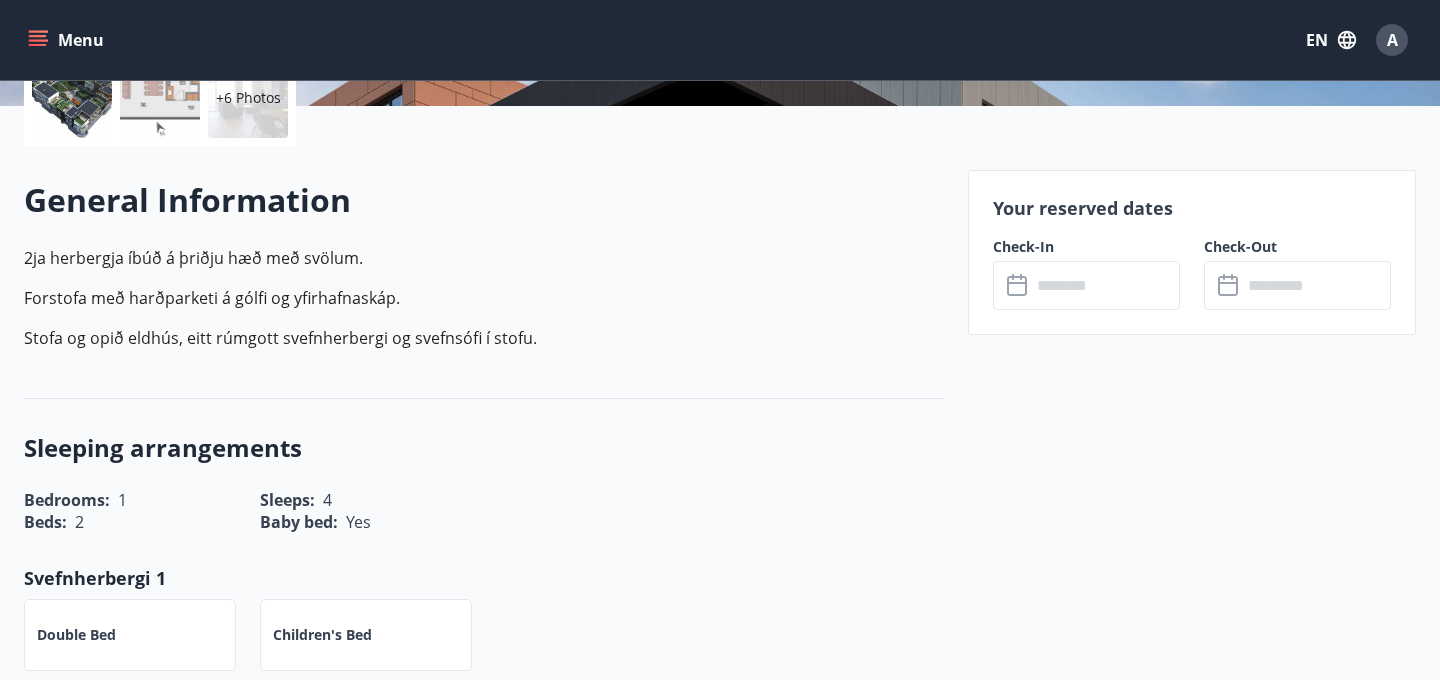 click at bounding box center [1105, 285] 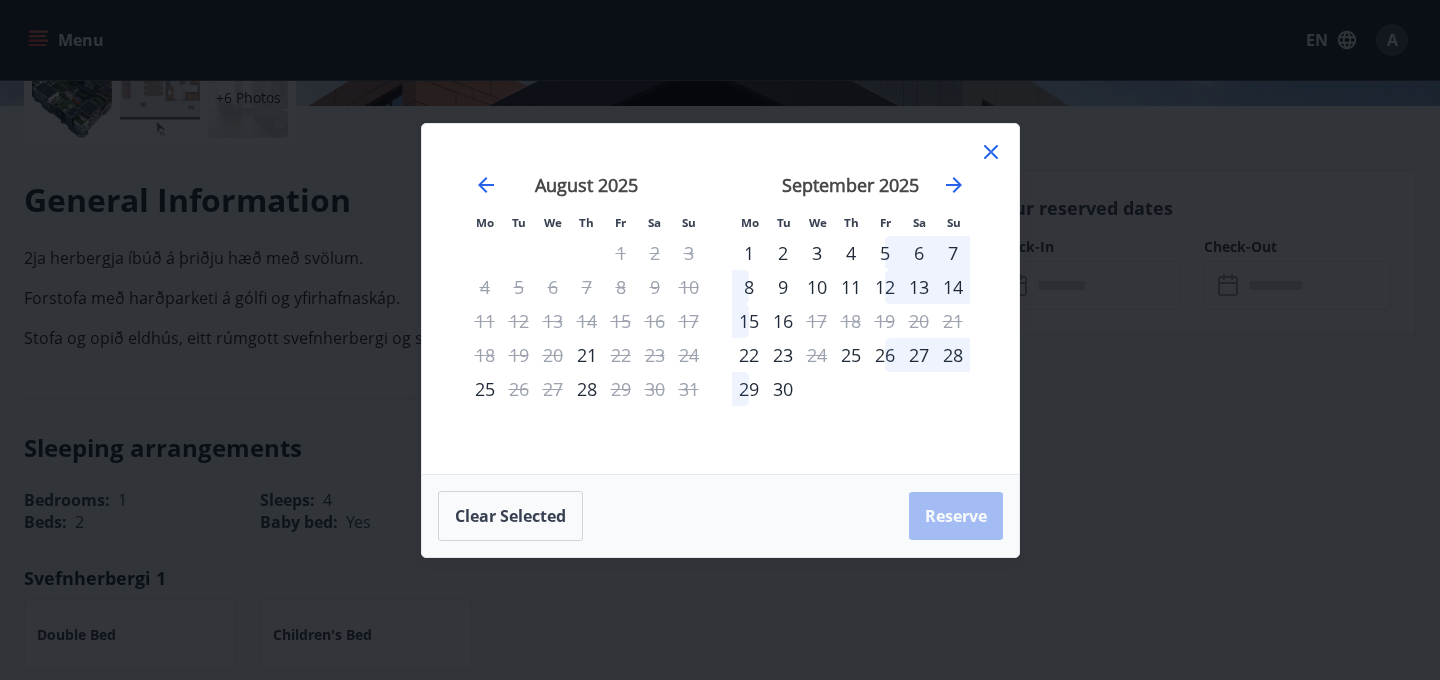 click 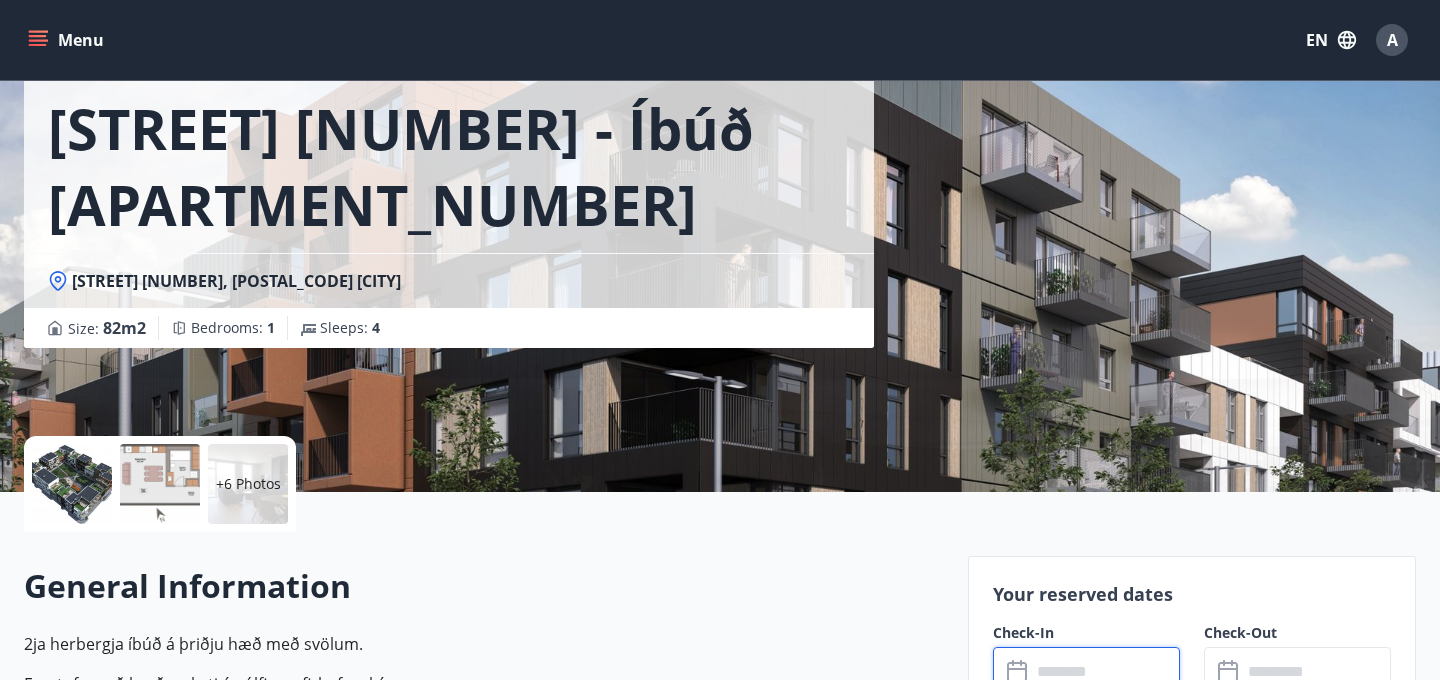 scroll, scrollTop: 0, scrollLeft: 0, axis: both 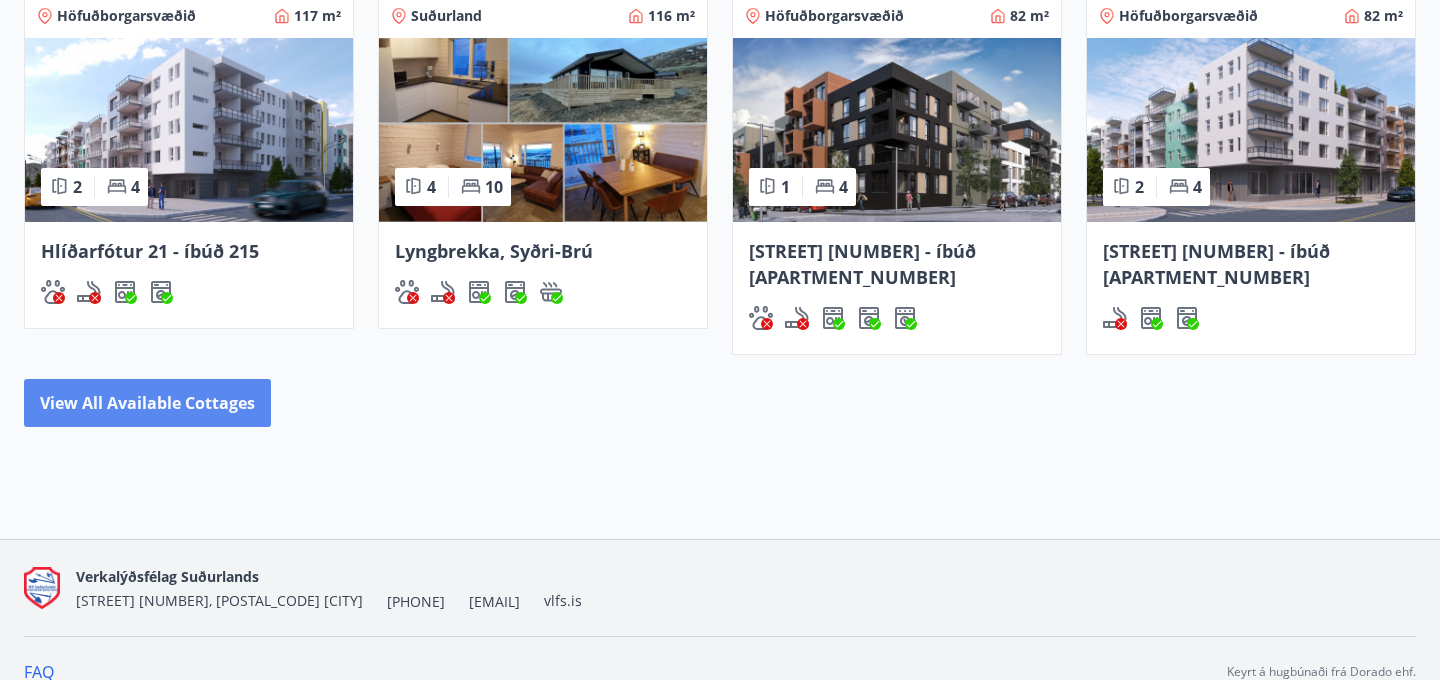 click on "View all available cottages" at bounding box center (147, 403) 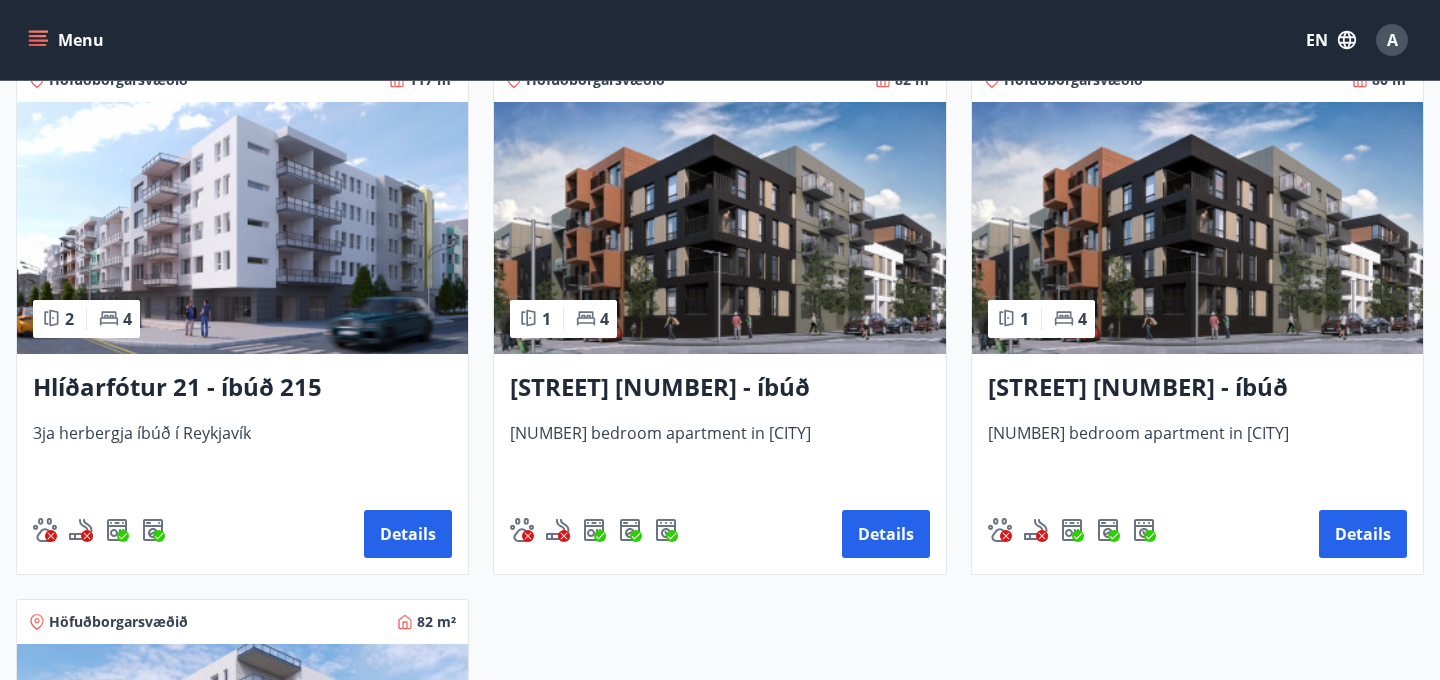 scroll, scrollTop: 952, scrollLeft: 0, axis: vertical 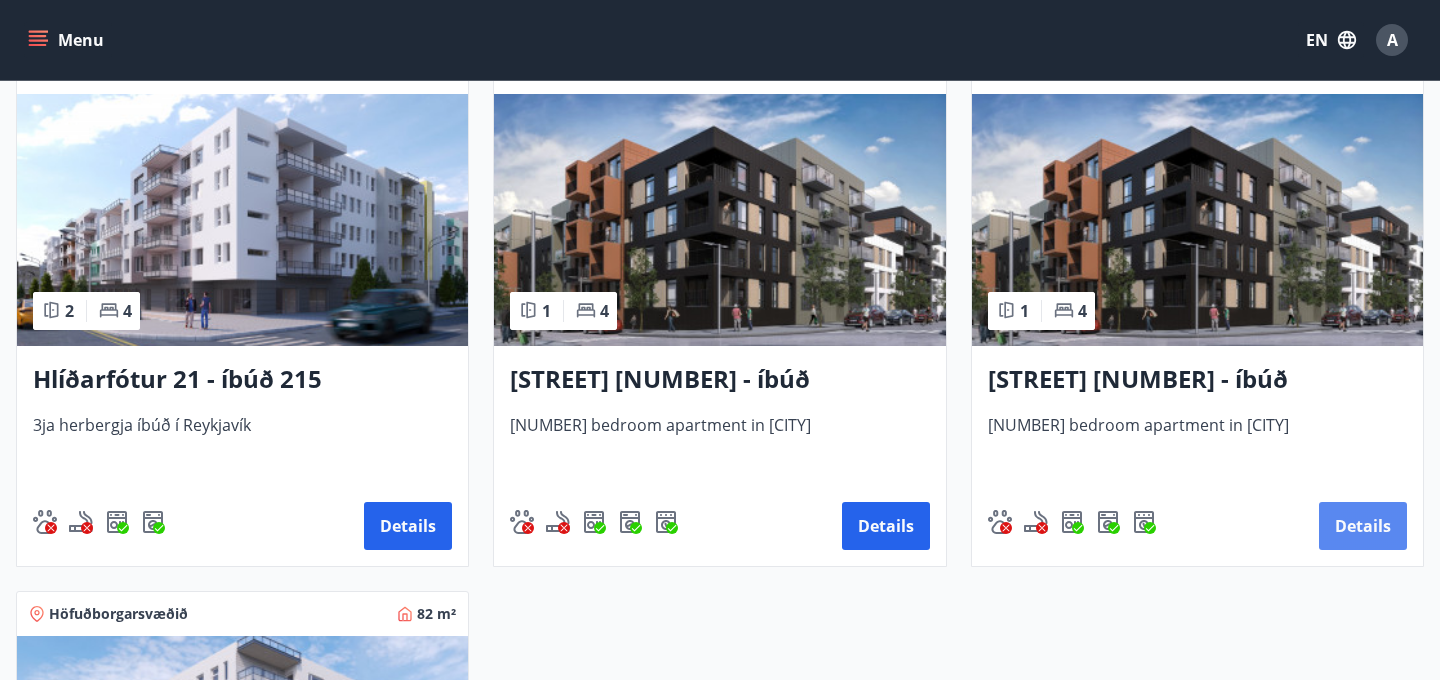 click on "Details" at bounding box center [1363, 526] 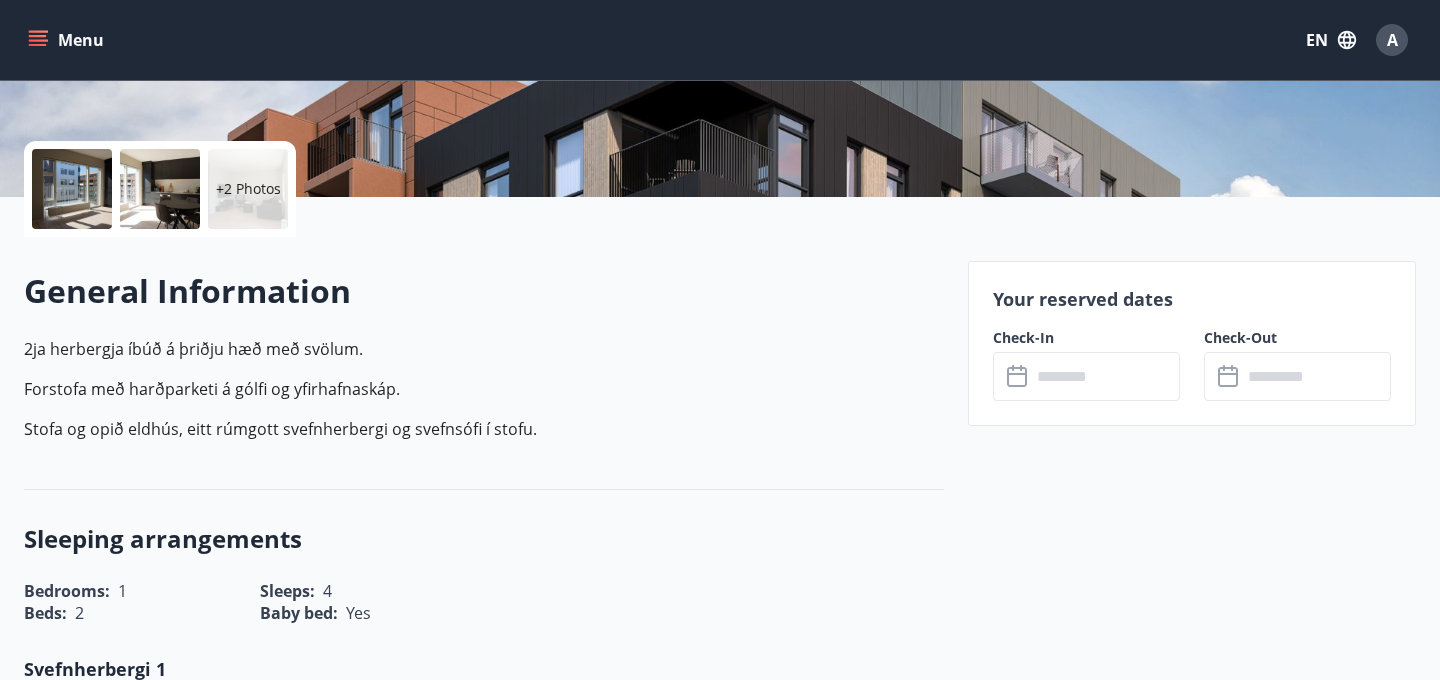 scroll, scrollTop: 425, scrollLeft: 0, axis: vertical 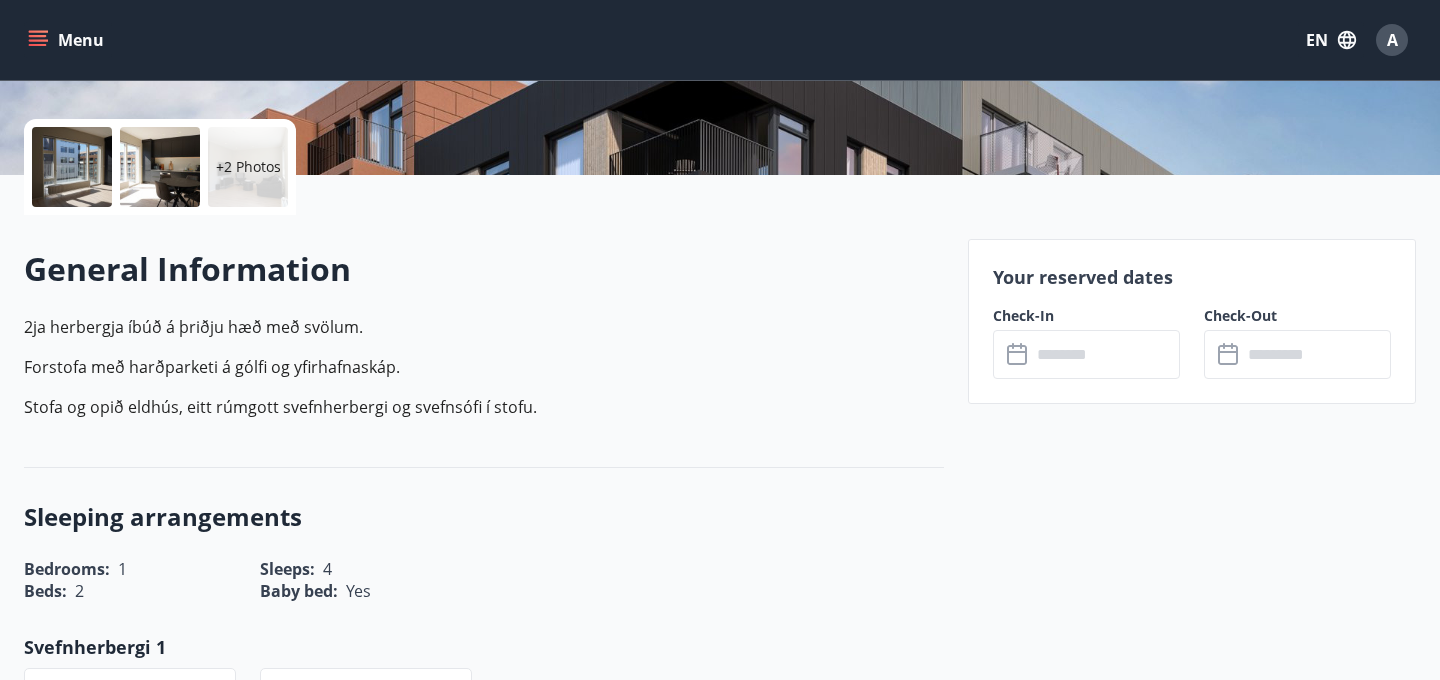 click on "​ ​" at bounding box center (1086, 354) 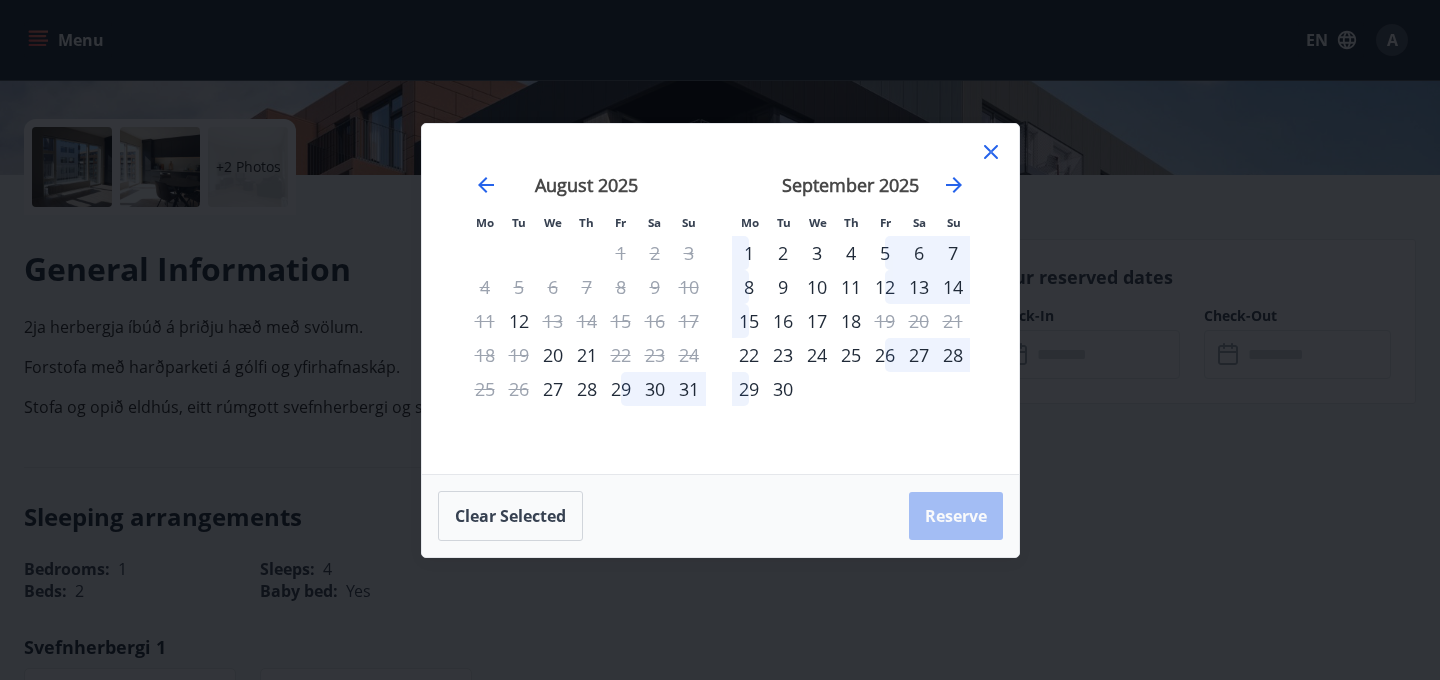 click 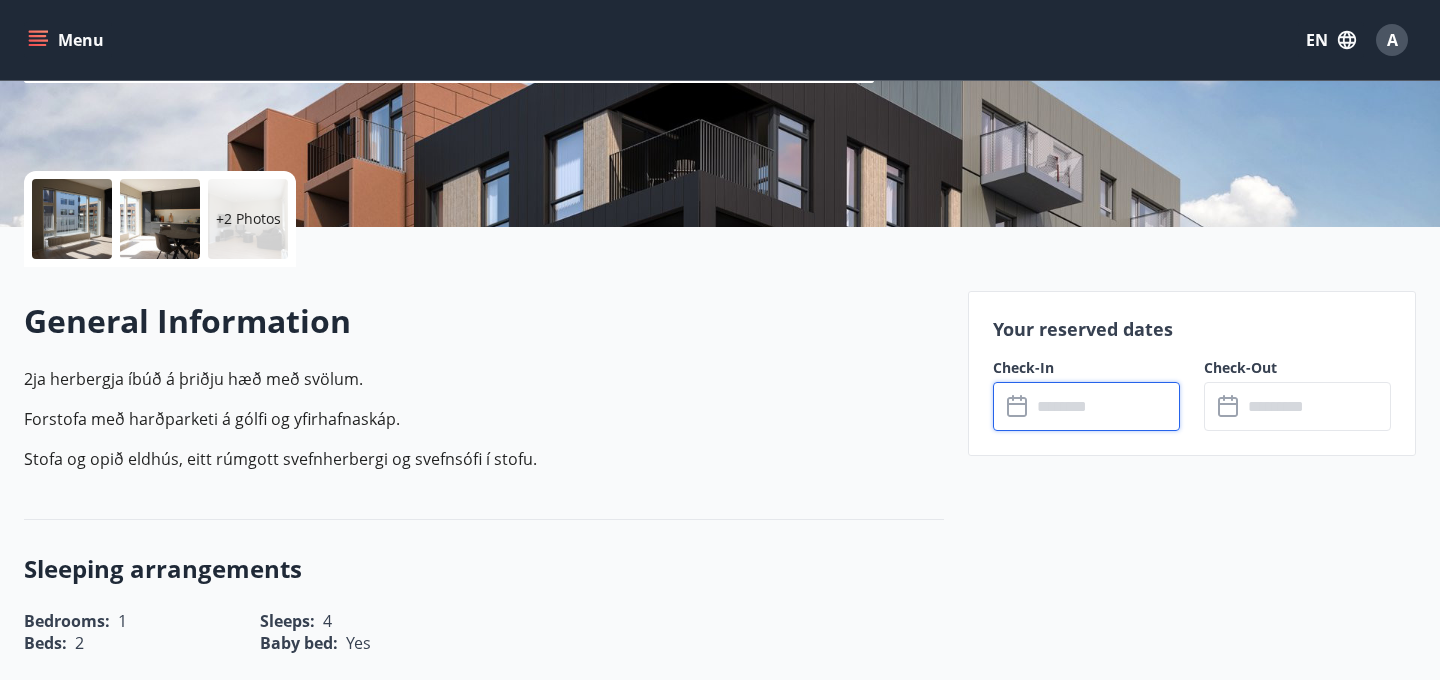 scroll, scrollTop: 0, scrollLeft: 0, axis: both 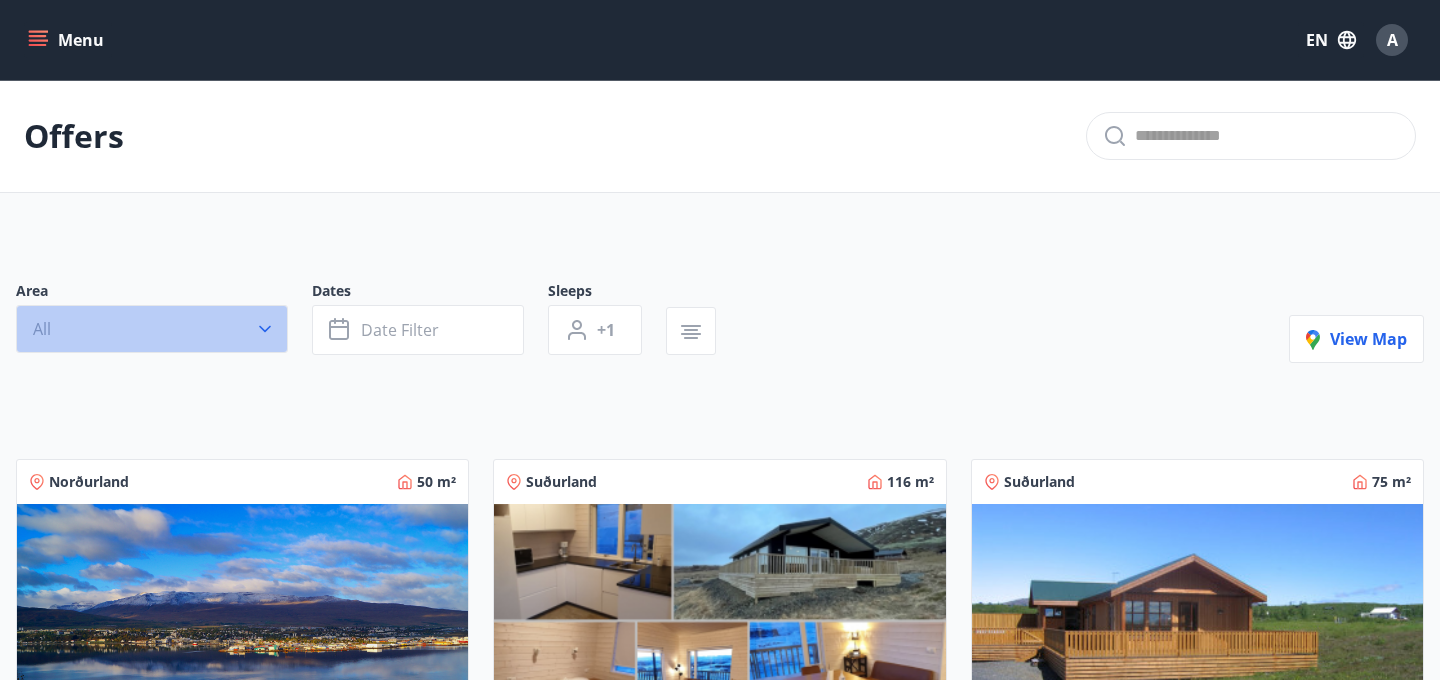 click 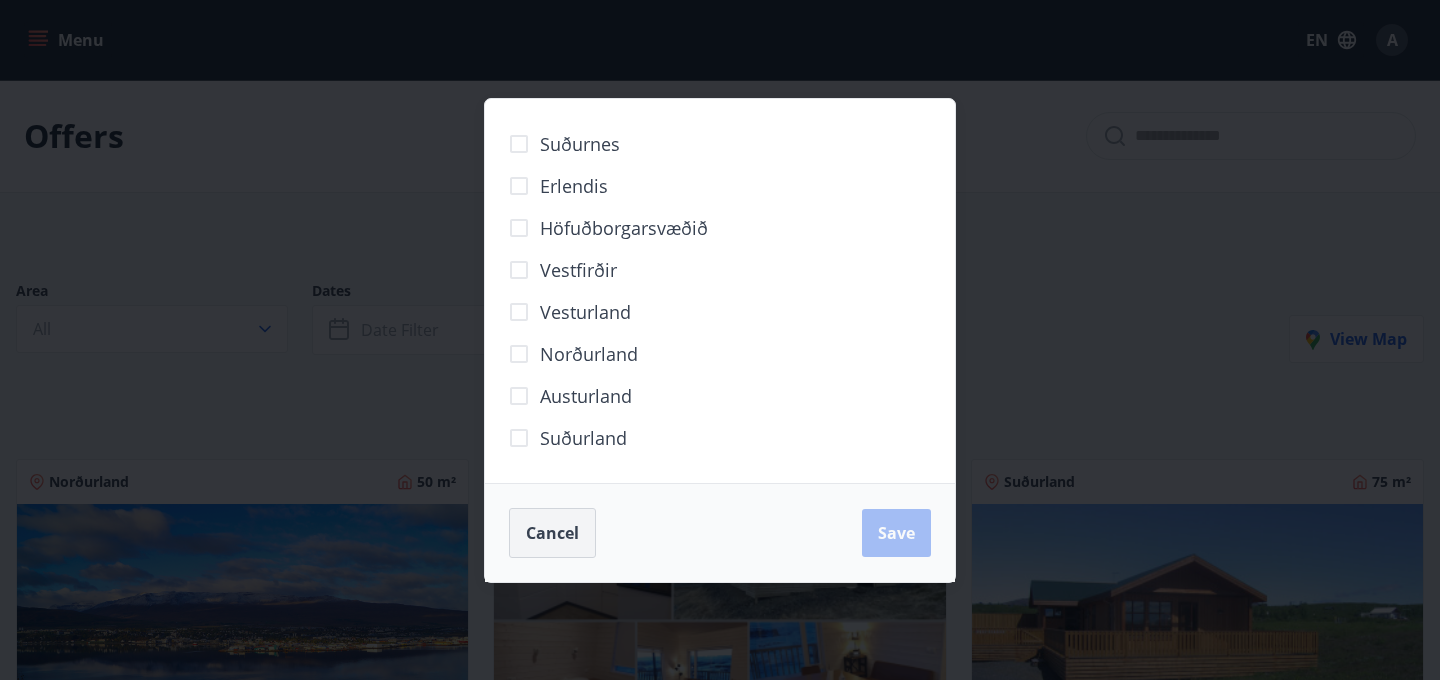 click on "Cancel" at bounding box center [552, 533] 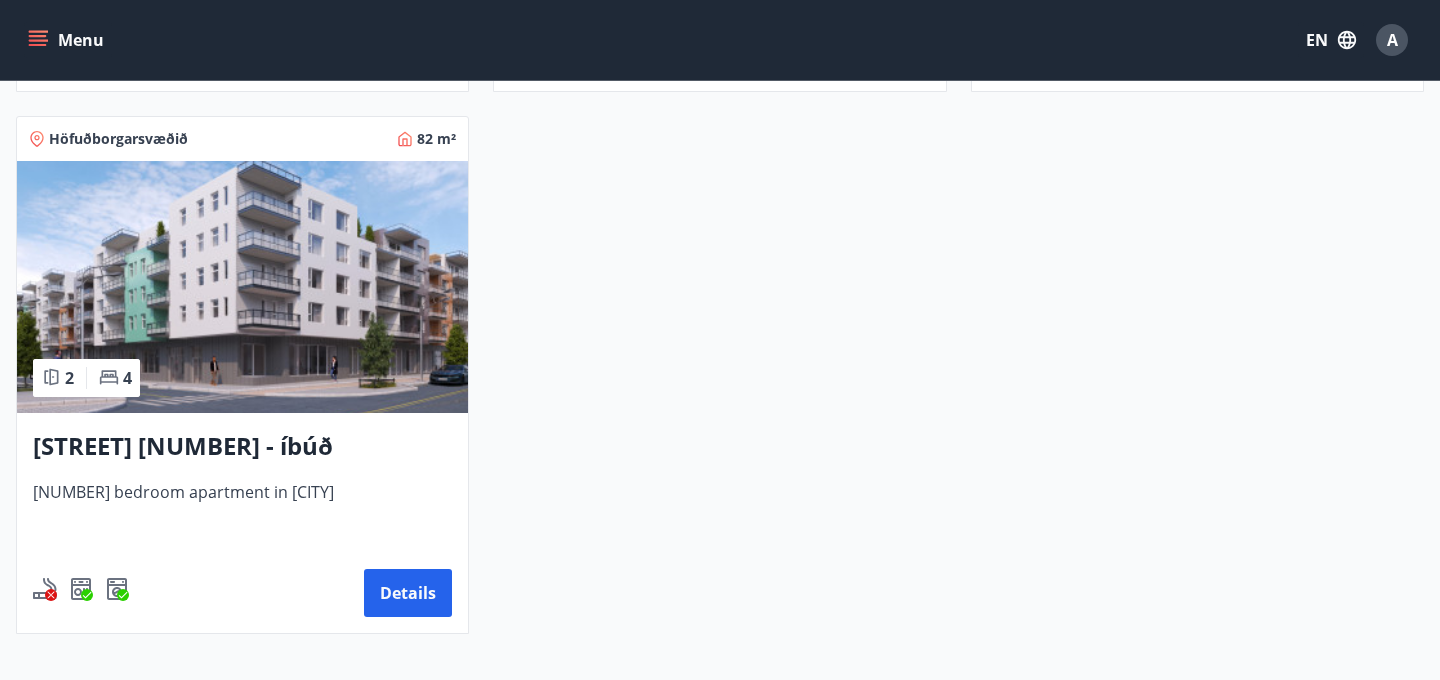 scroll, scrollTop: 1430, scrollLeft: 0, axis: vertical 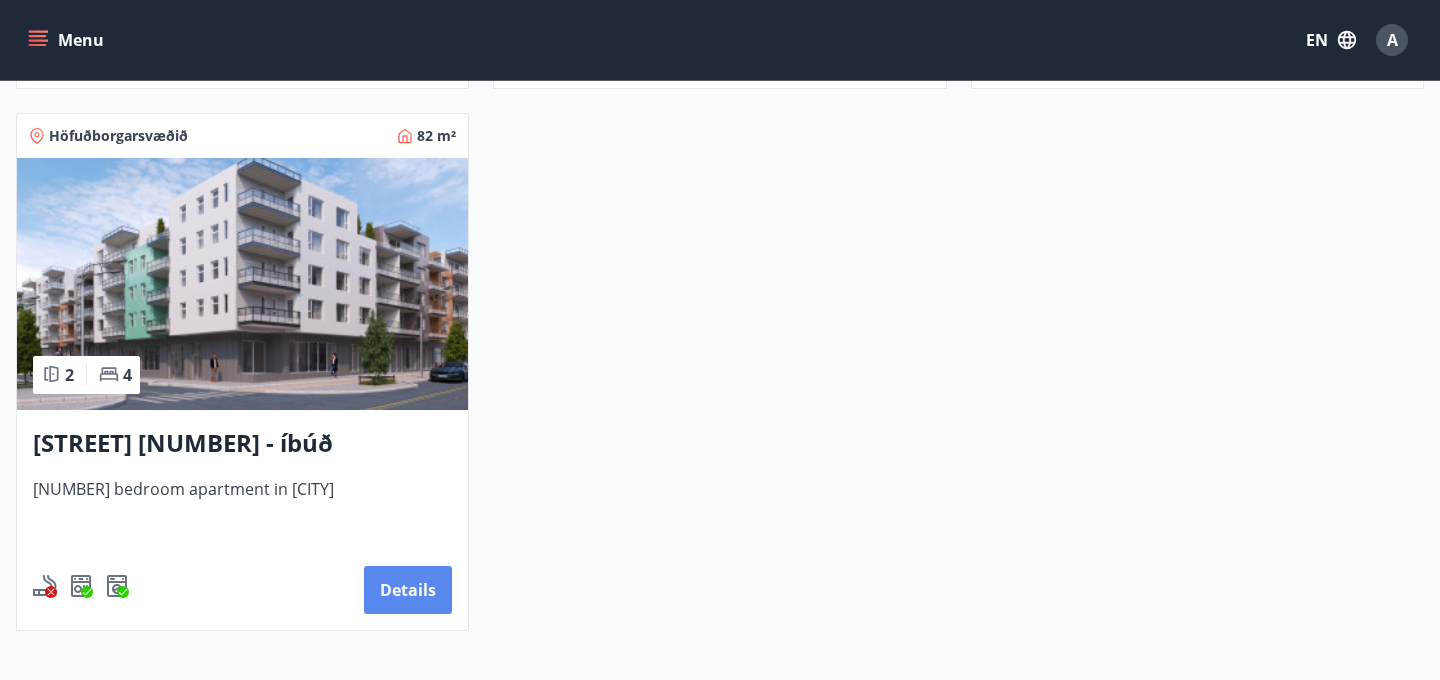 click on "Details" at bounding box center [408, 590] 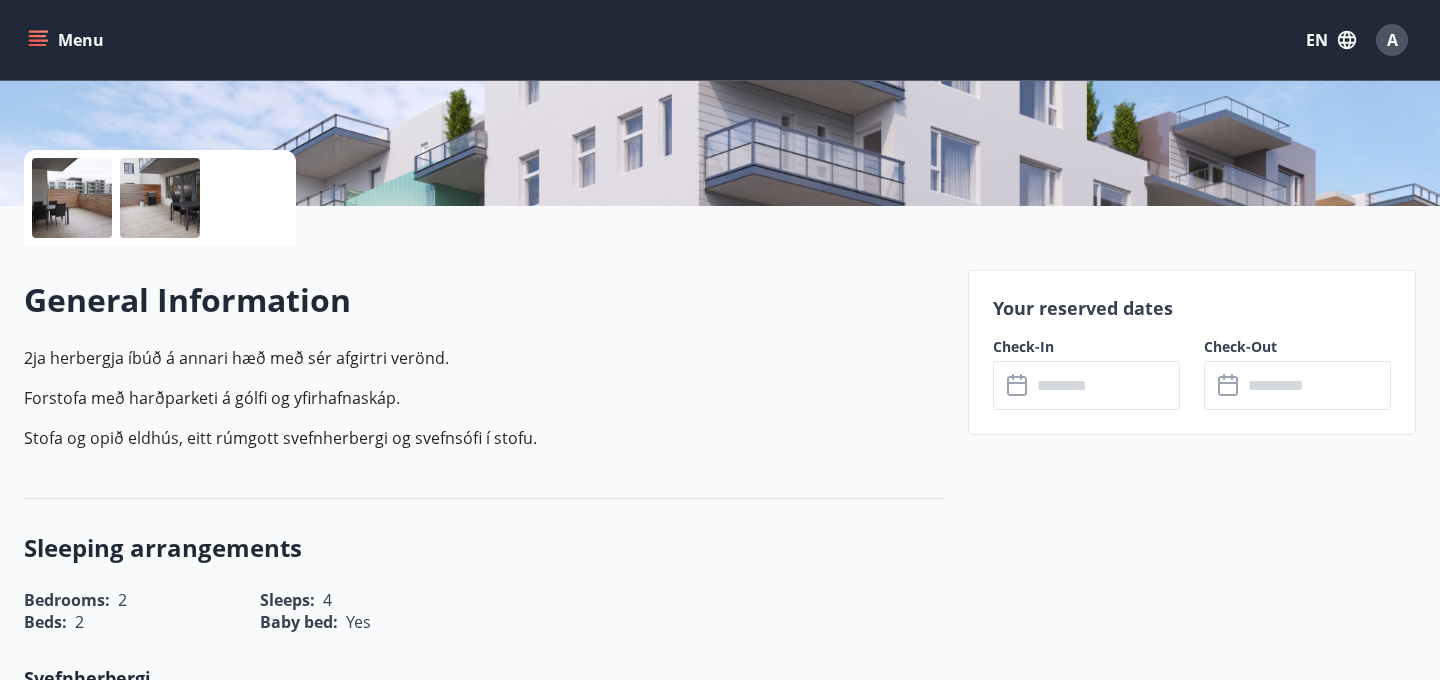 scroll, scrollTop: 396, scrollLeft: 0, axis: vertical 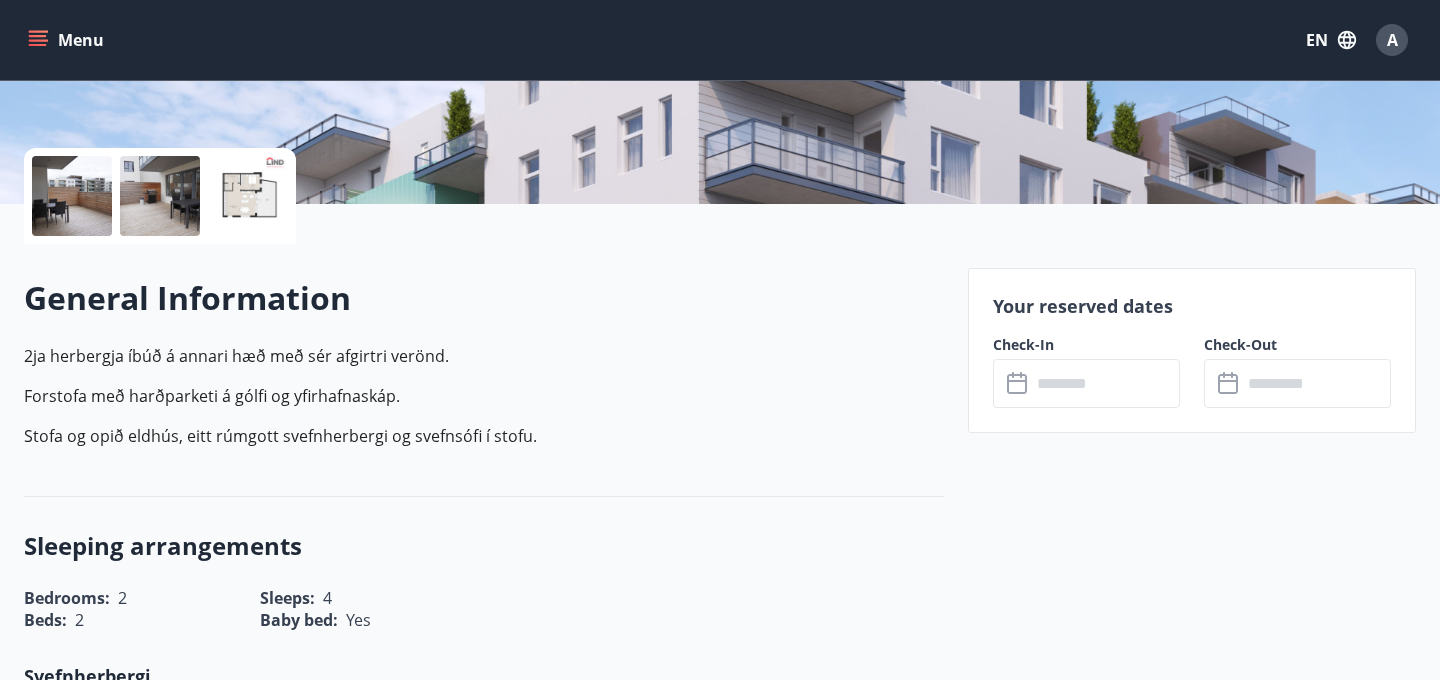 click 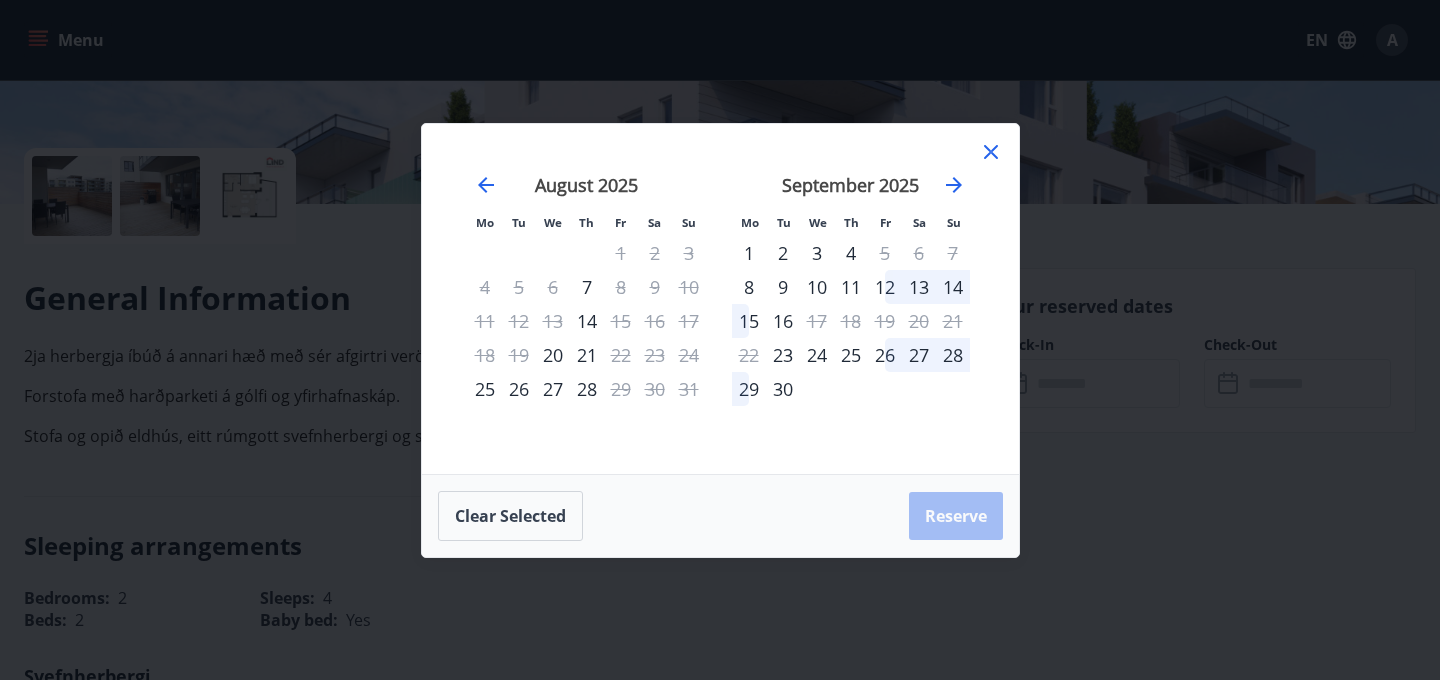 click 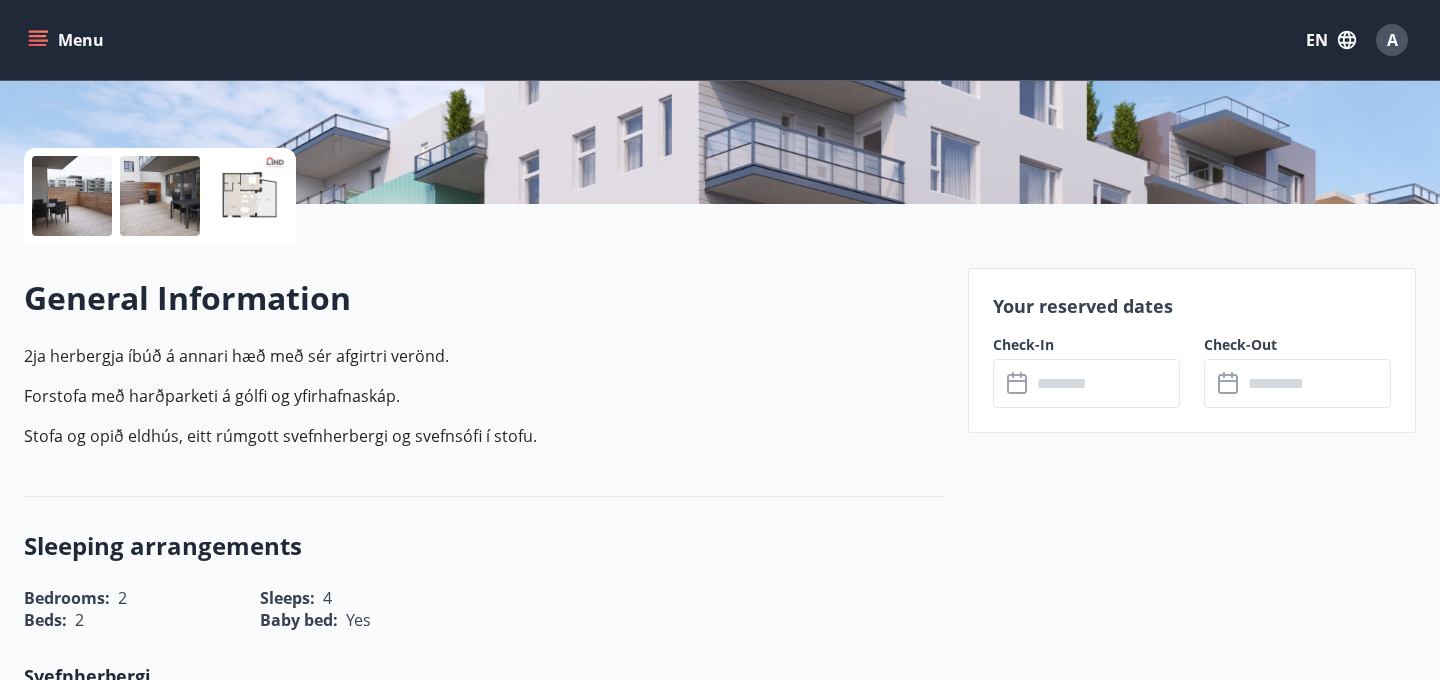 scroll, scrollTop: 0, scrollLeft: 0, axis: both 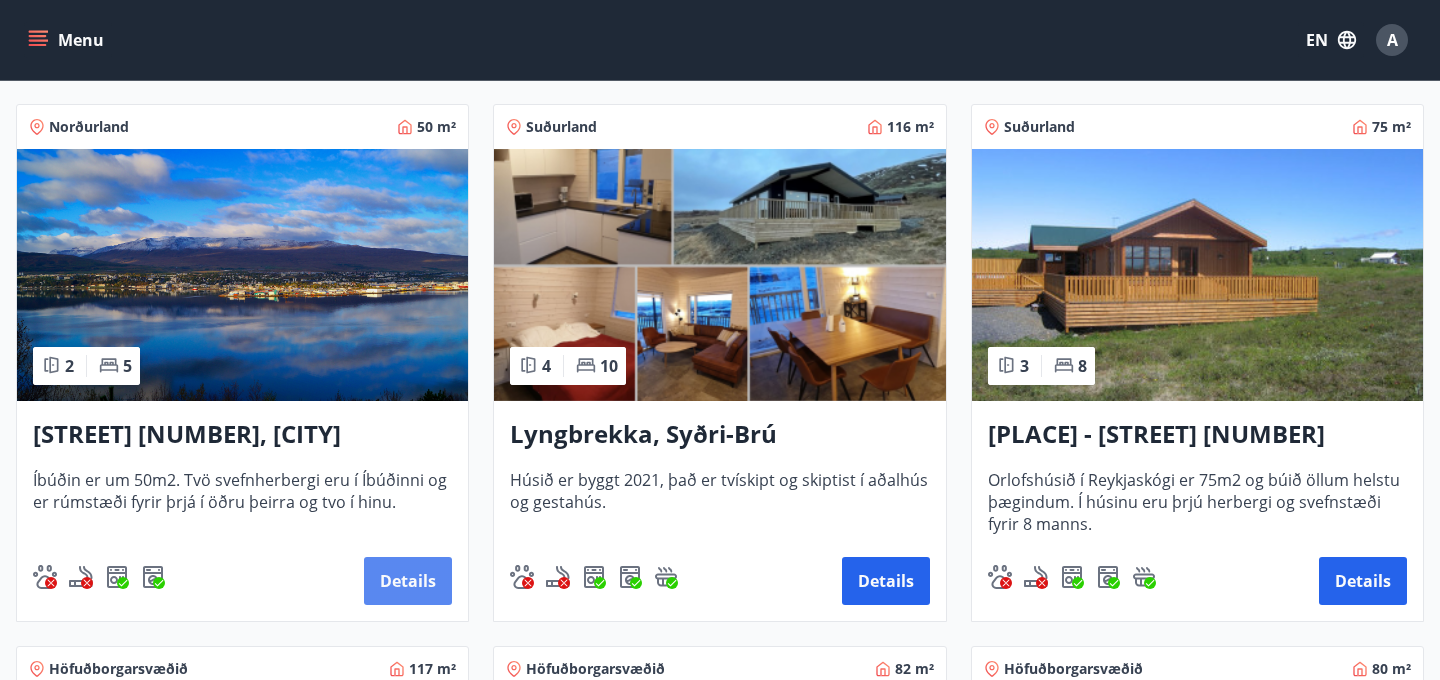 click on "Details" at bounding box center (408, 581) 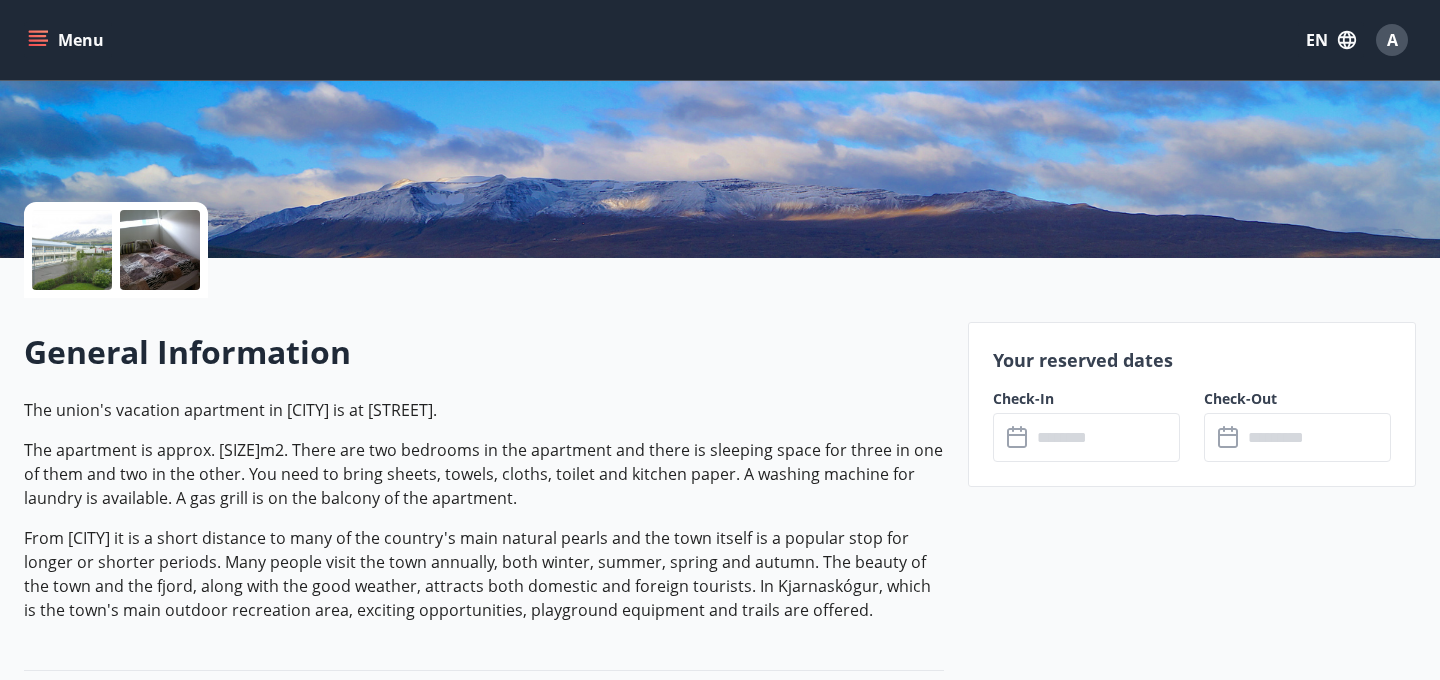 scroll, scrollTop: 344, scrollLeft: 0, axis: vertical 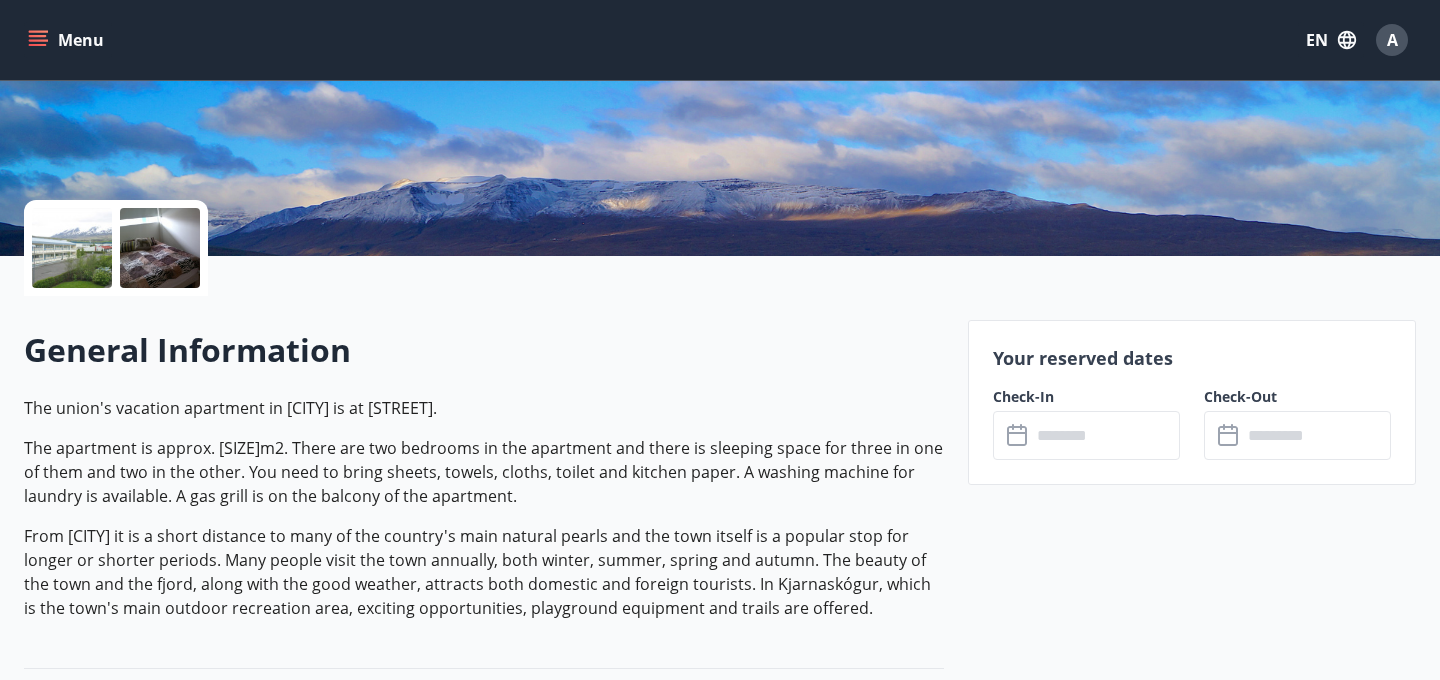 click on "Your reserved dates Check-In ​ ​ Check-Out ​ ​" at bounding box center (1192, 402) 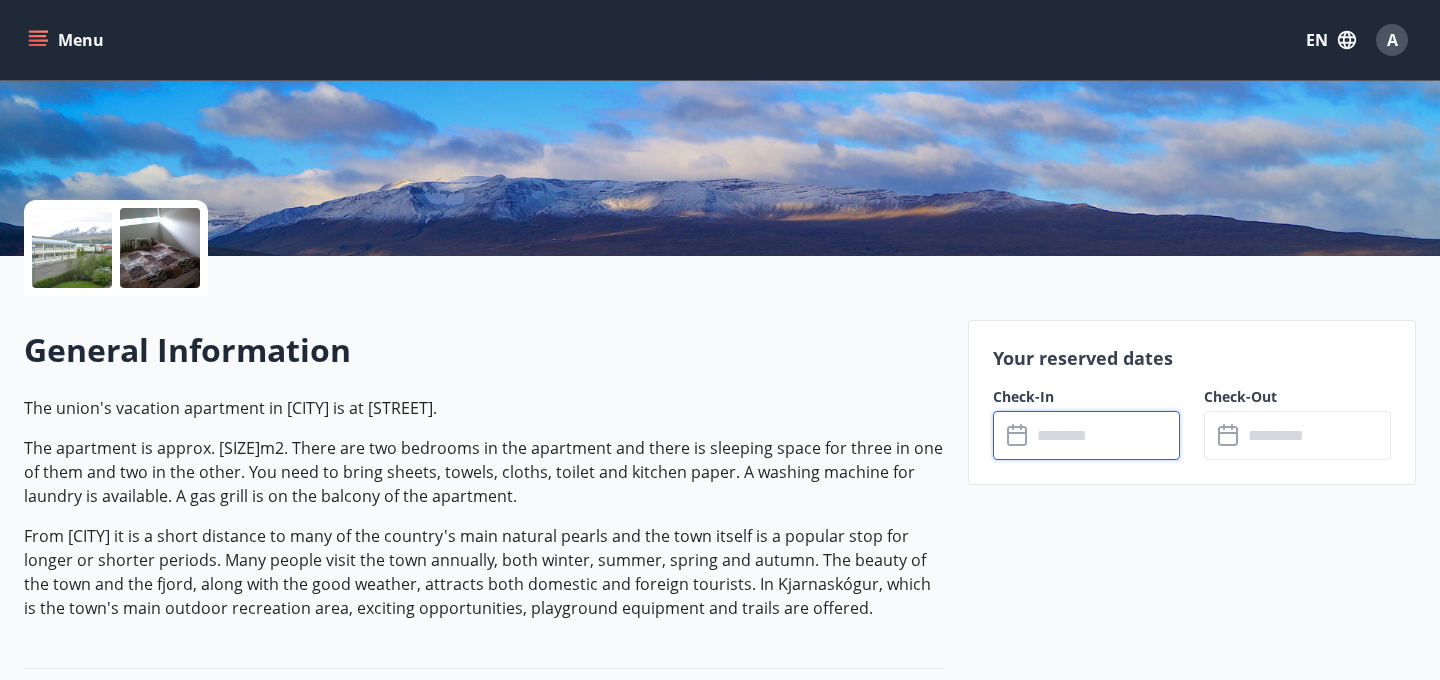 click at bounding box center (1105, 435) 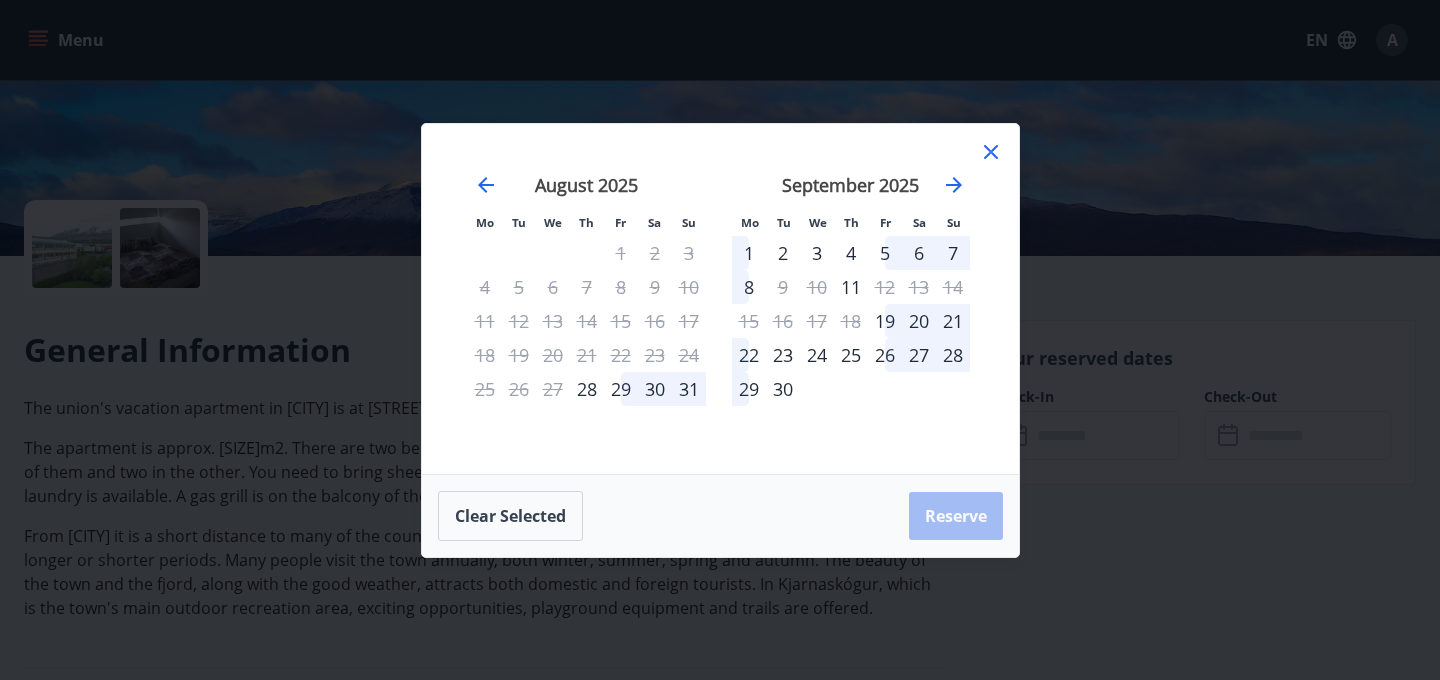 click 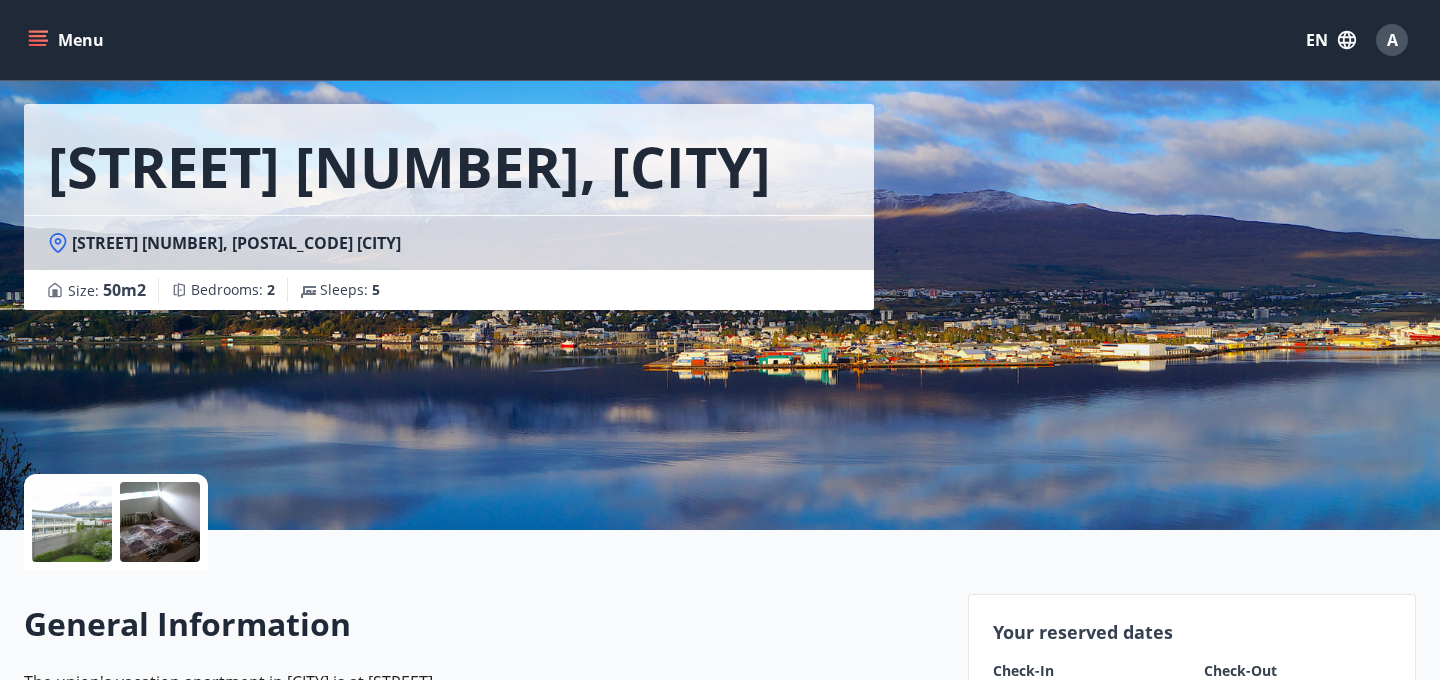 scroll, scrollTop: 0, scrollLeft: 0, axis: both 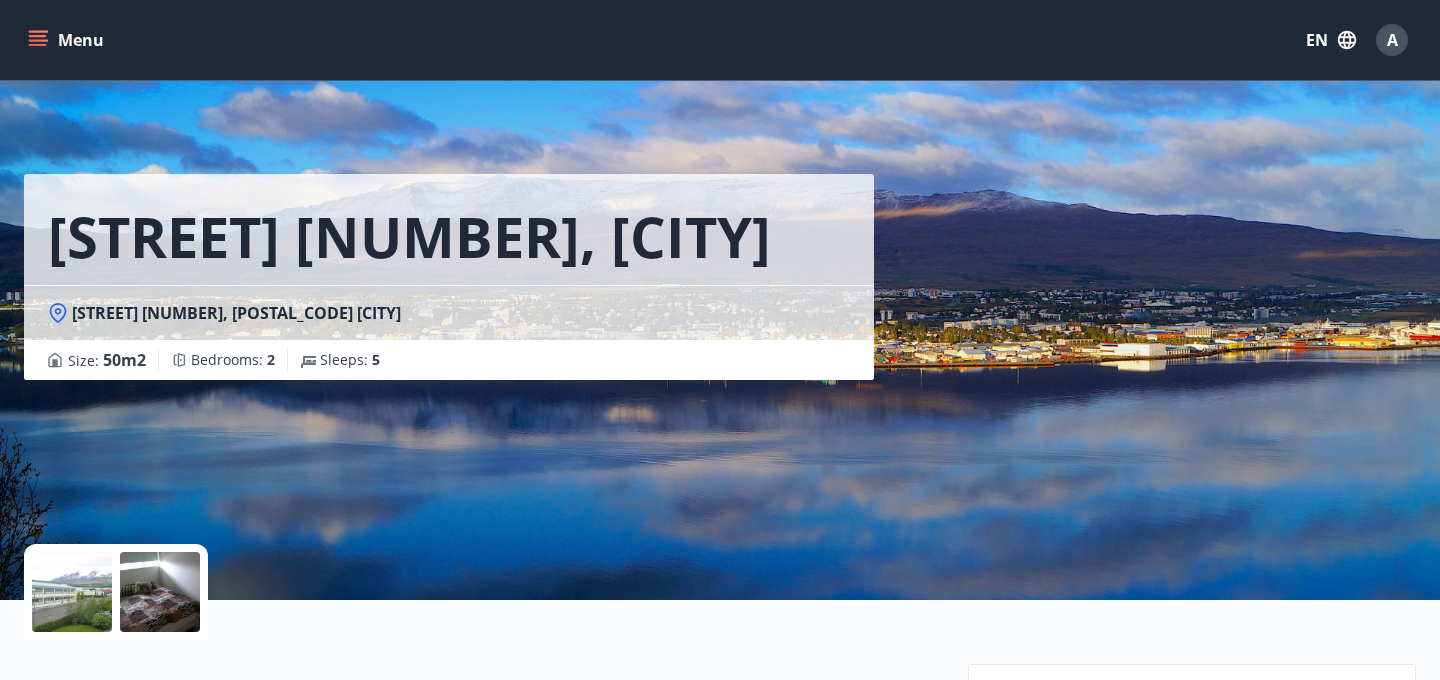 click at bounding box center (72, 592) 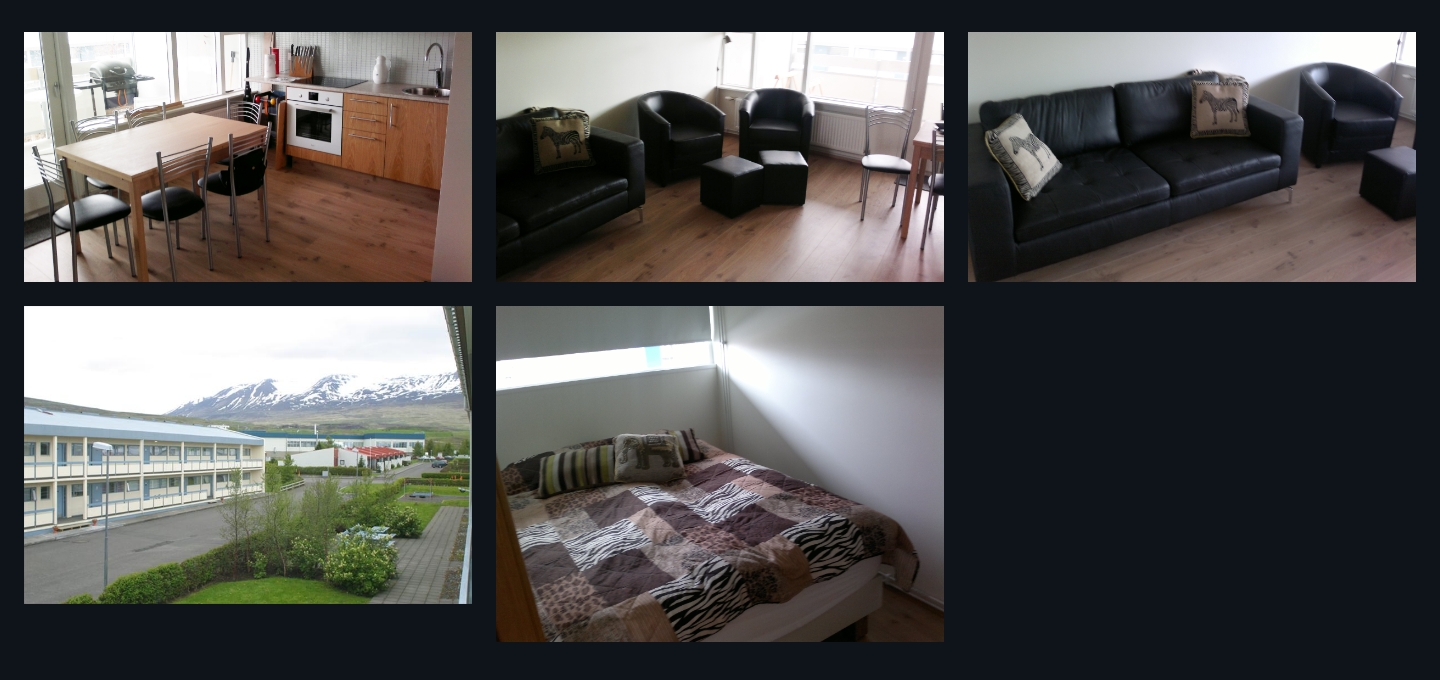 scroll, scrollTop: 0, scrollLeft: 0, axis: both 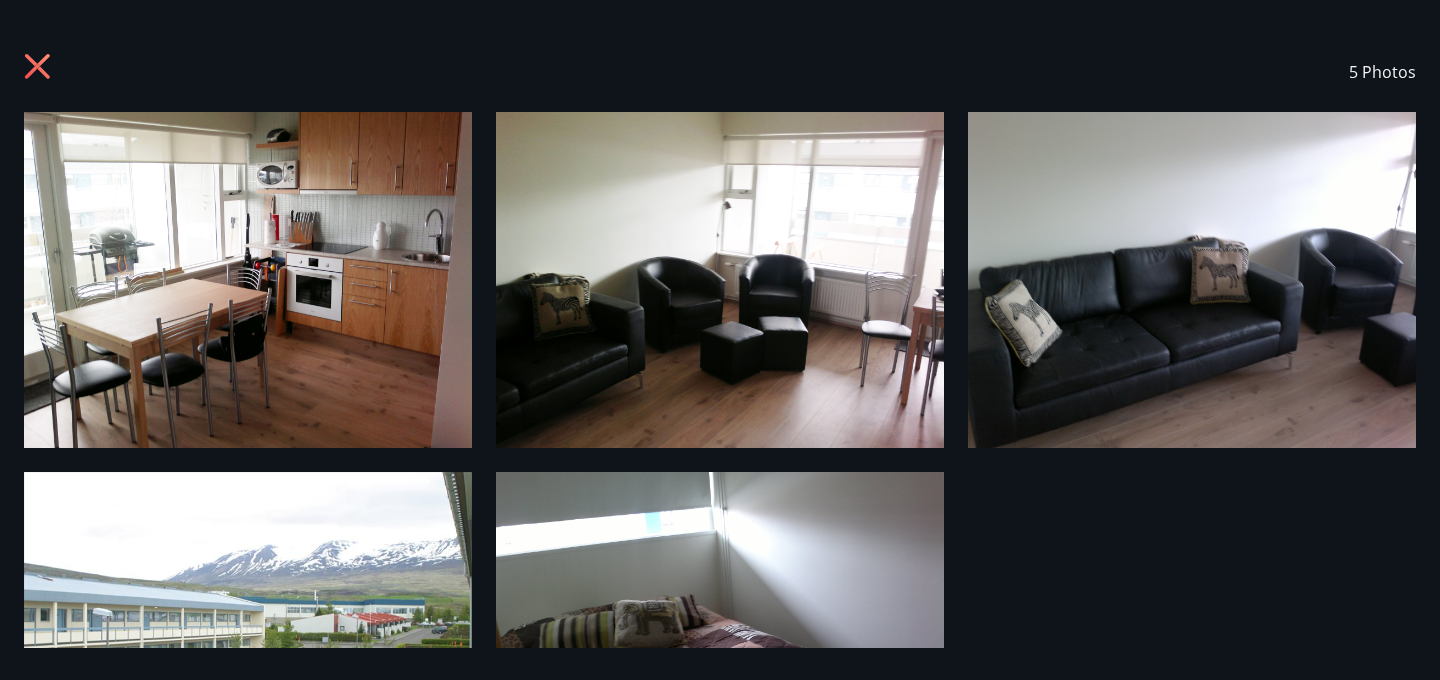 click 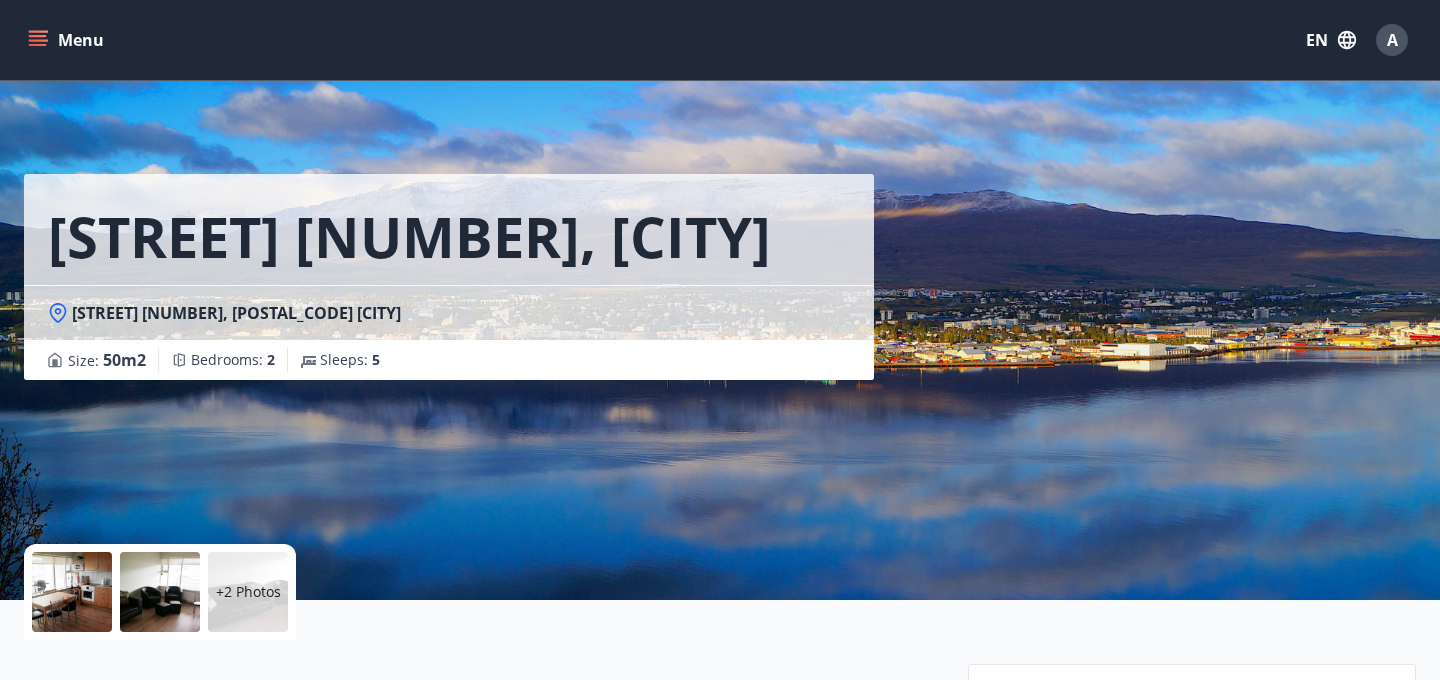click on "Menu" at bounding box center (68, 40) 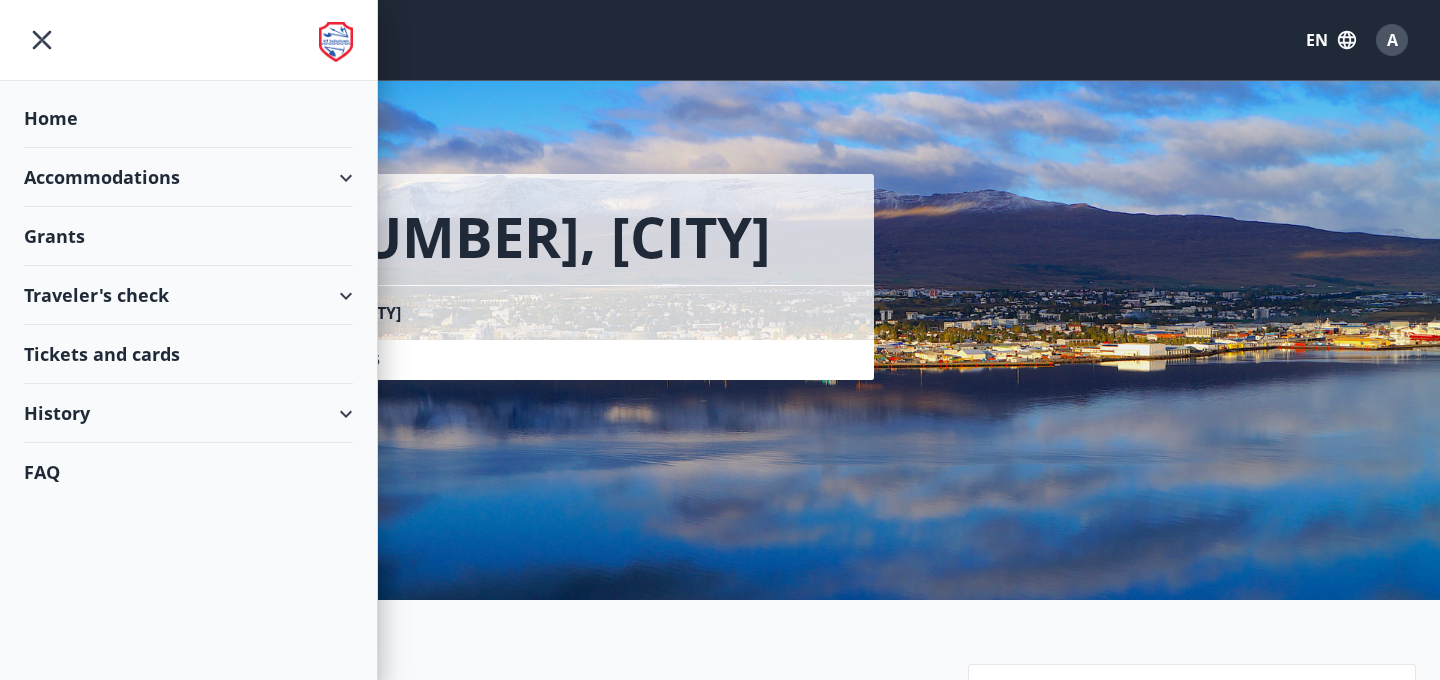 click 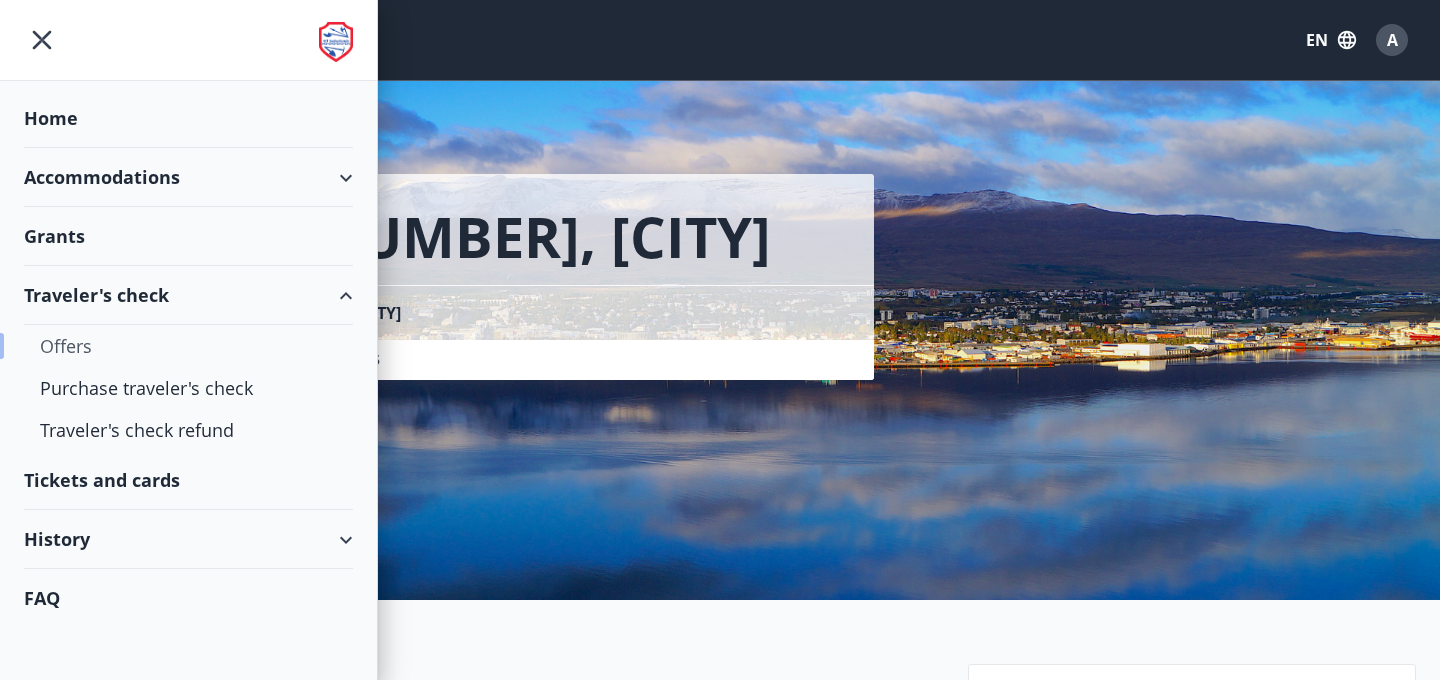 click on "Offers" at bounding box center [188, 346] 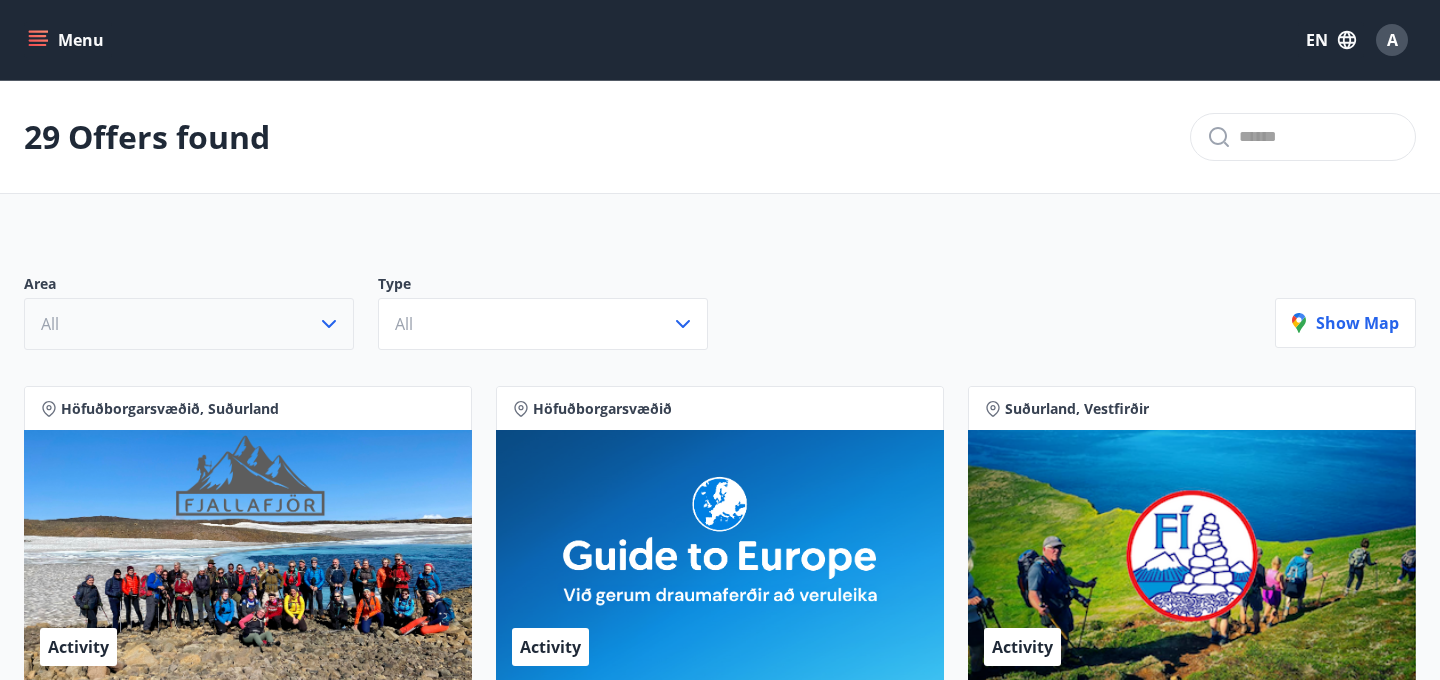 click on "All" at bounding box center [189, 324] 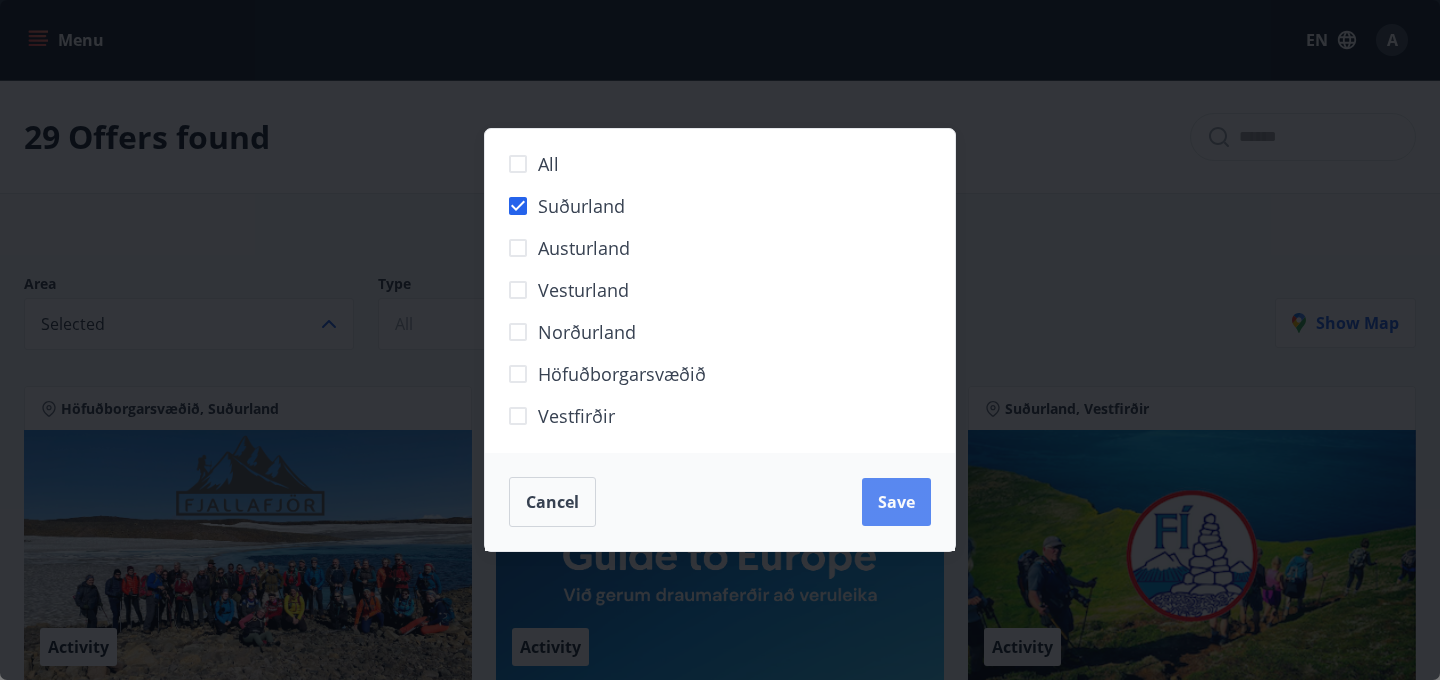 click on "Save" at bounding box center [896, 502] 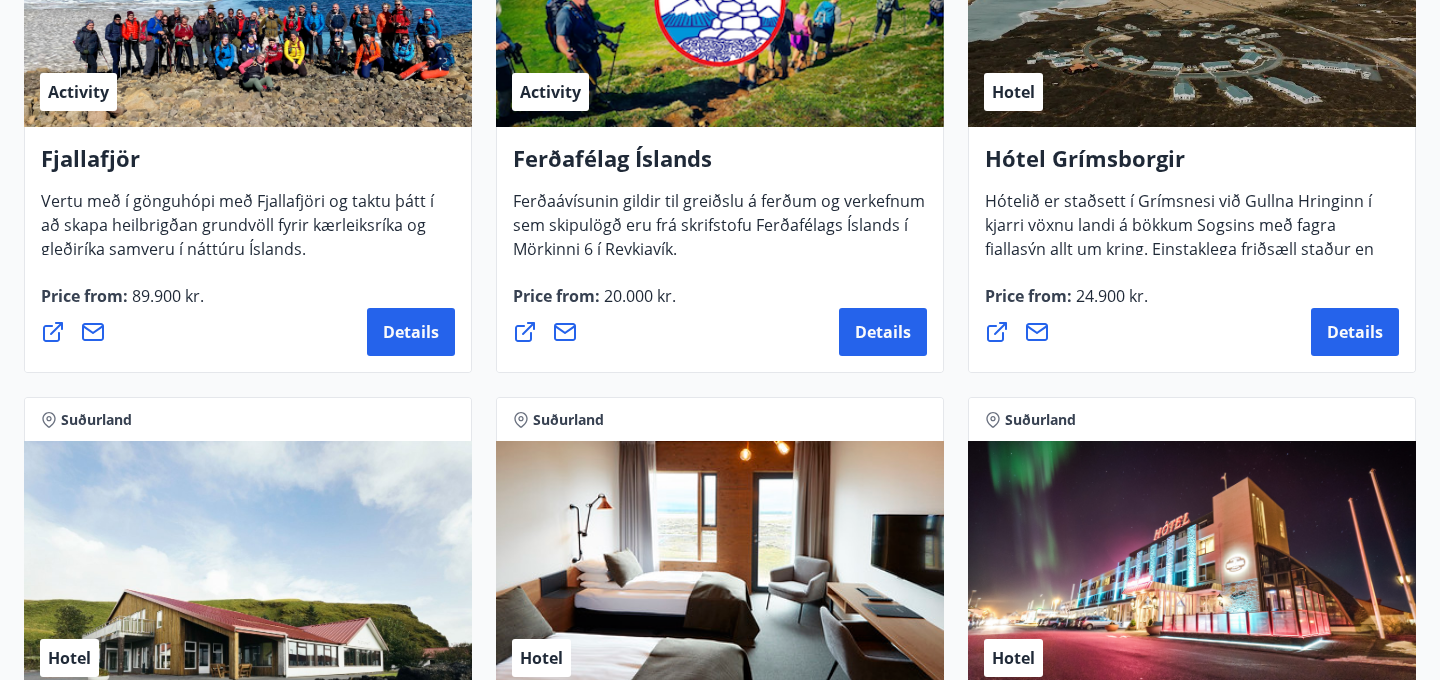 scroll, scrollTop: 0, scrollLeft: 0, axis: both 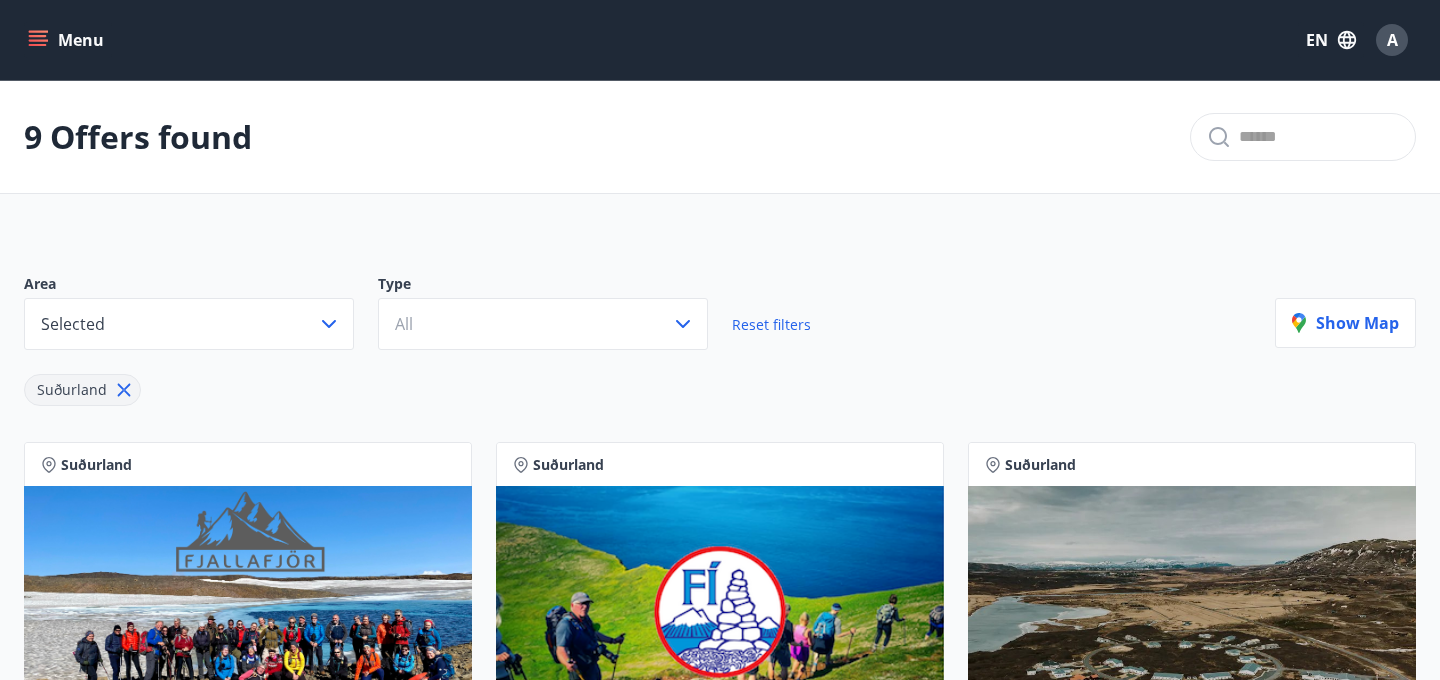 click 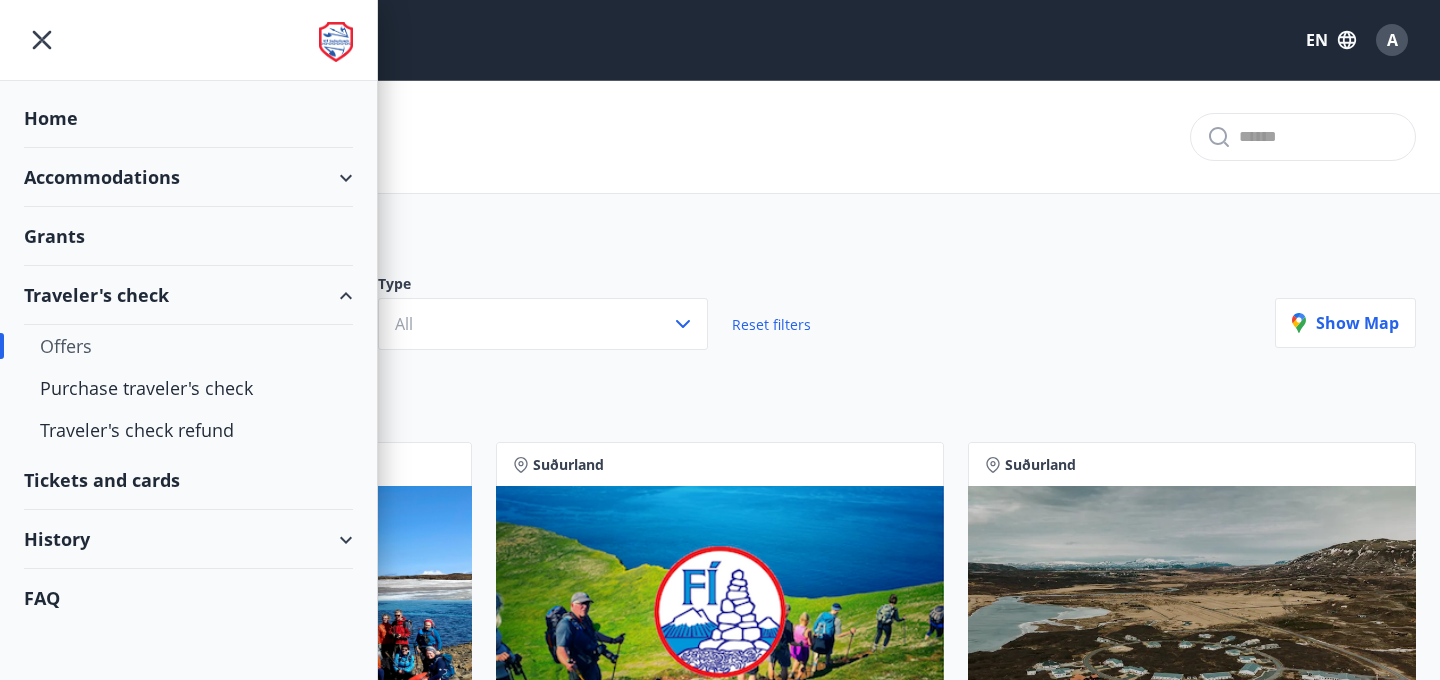 click on "Grants" at bounding box center (188, 118) 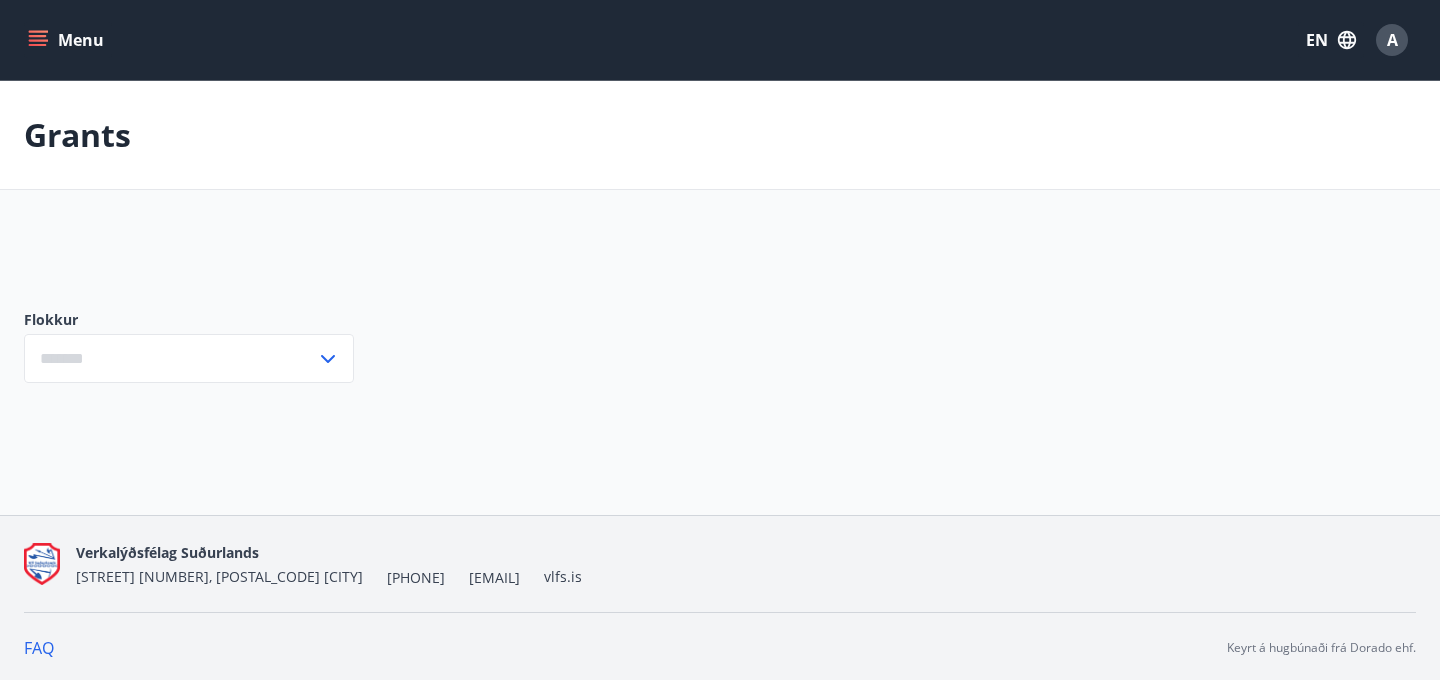 type on "***" 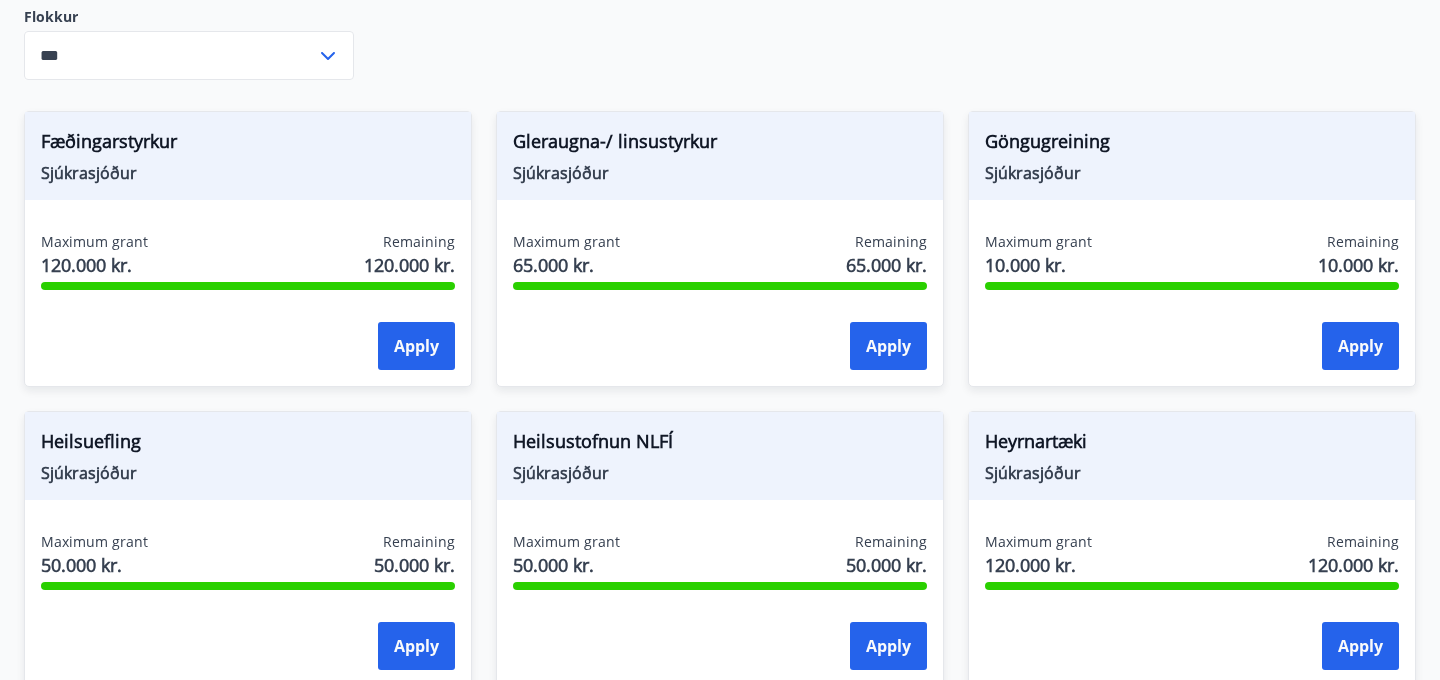 scroll, scrollTop: 774, scrollLeft: 0, axis: vertical 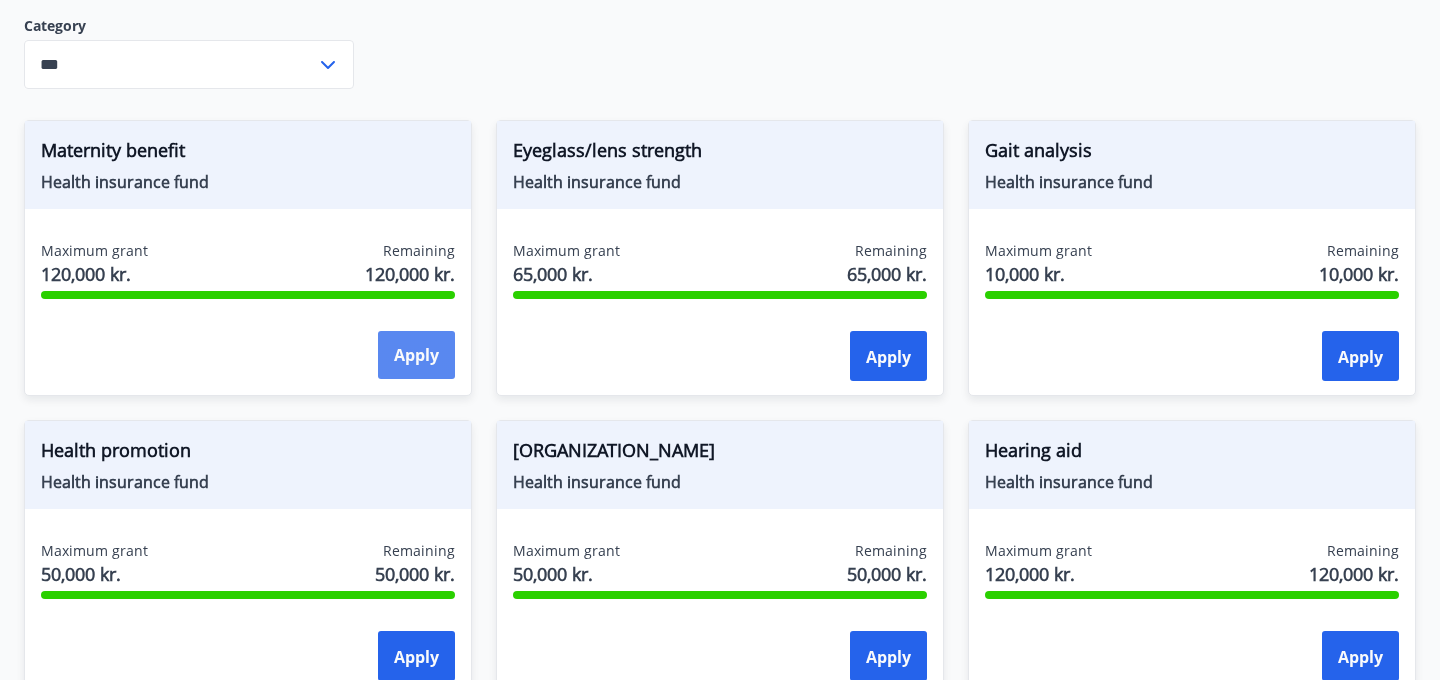 click on "Apply" at bounding box center [416, 355] 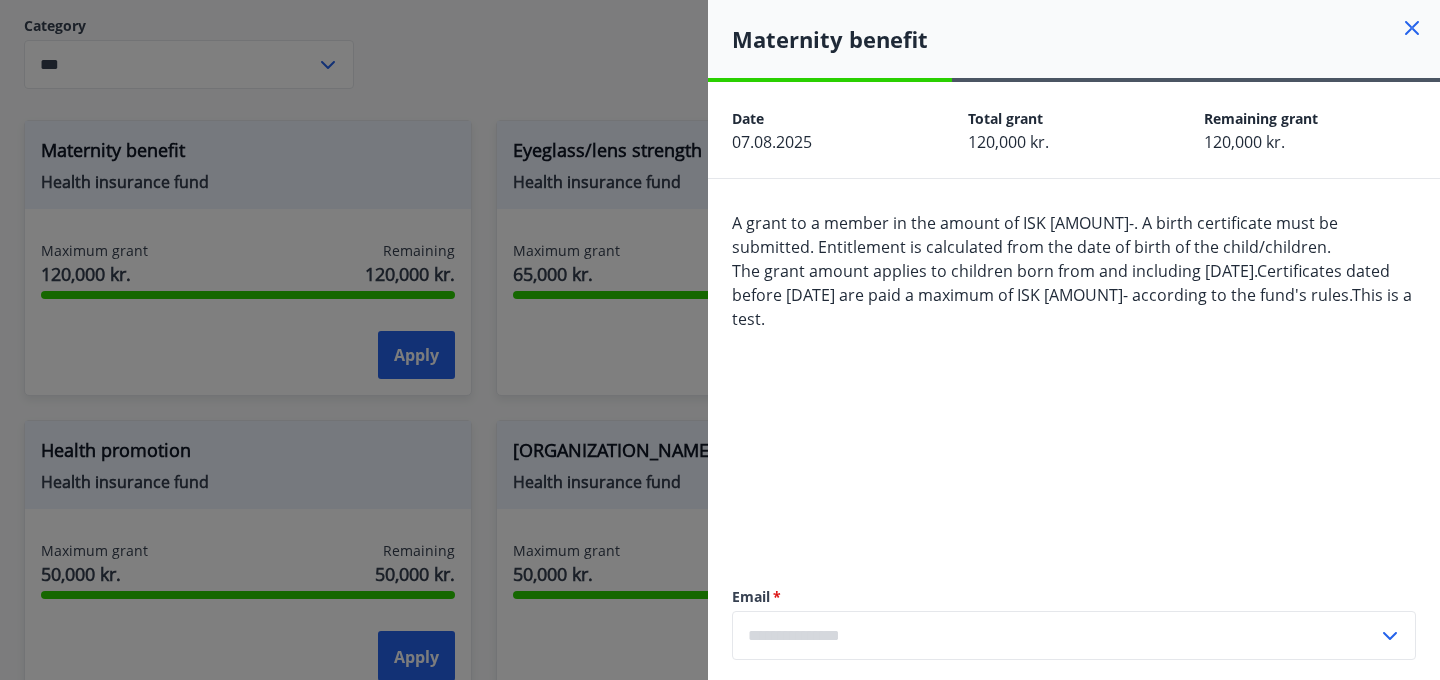 click 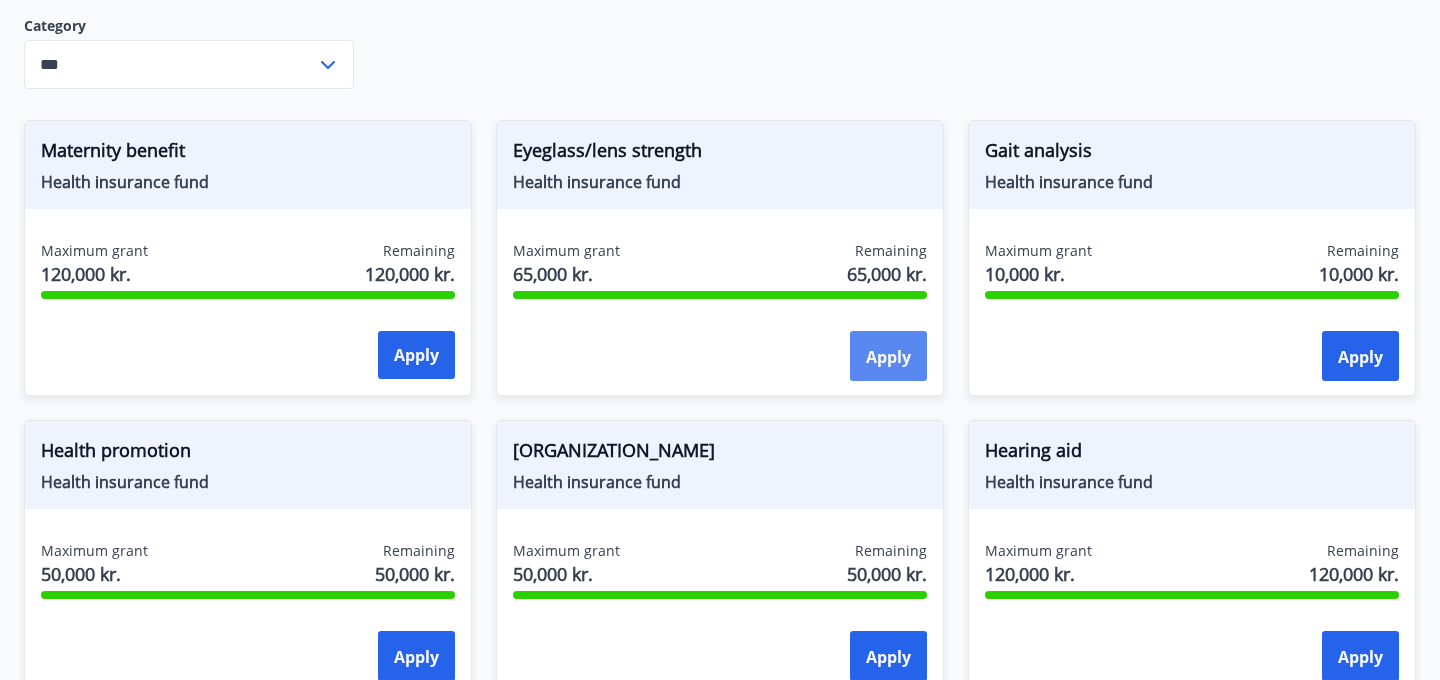 click on "Apply" at bounding box center (888, 356) 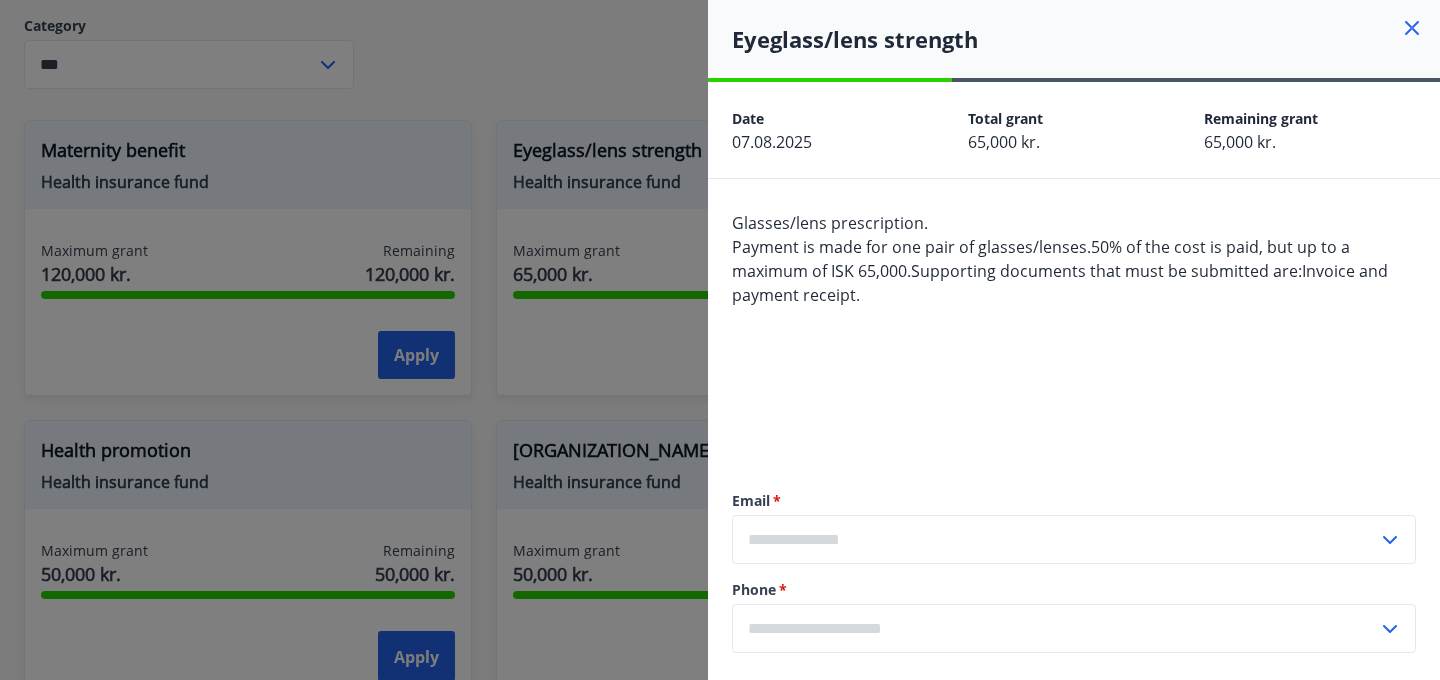 click 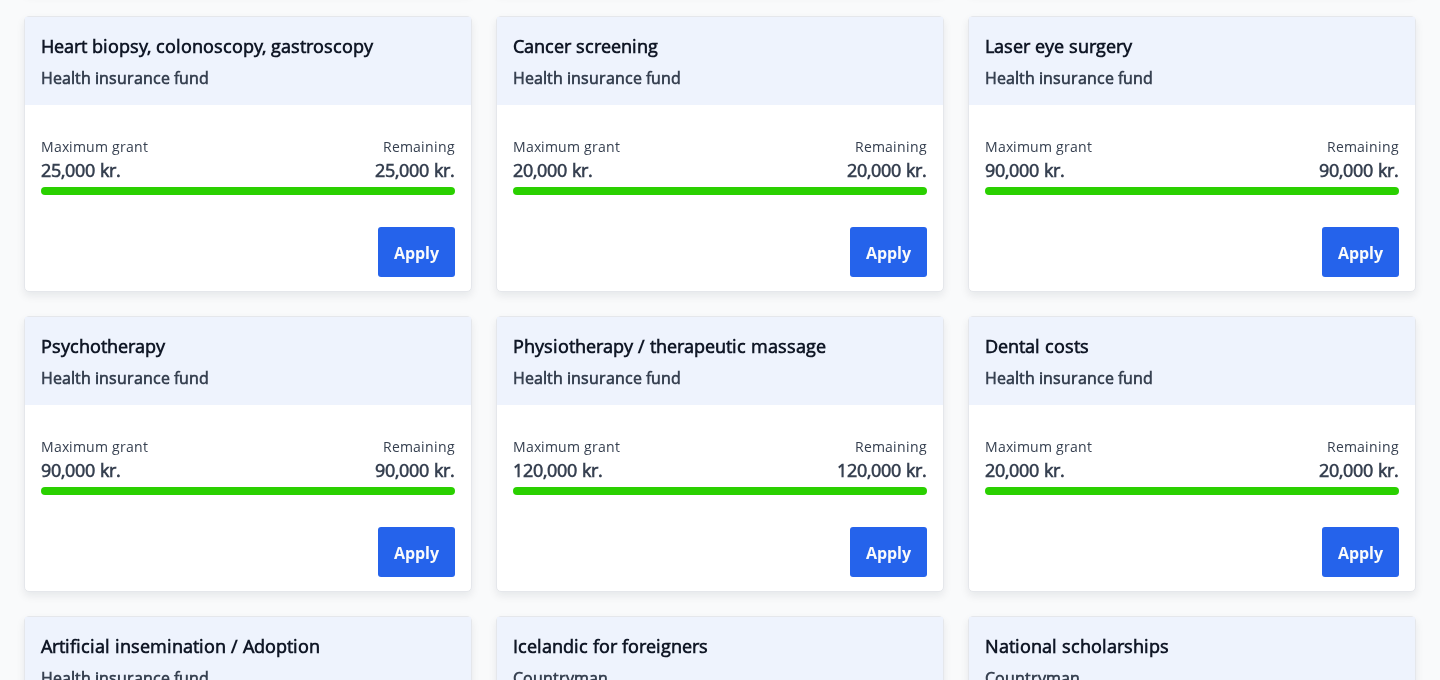 scroll, scrollTop: 1480, scrollLeft: 0, axis: vertical 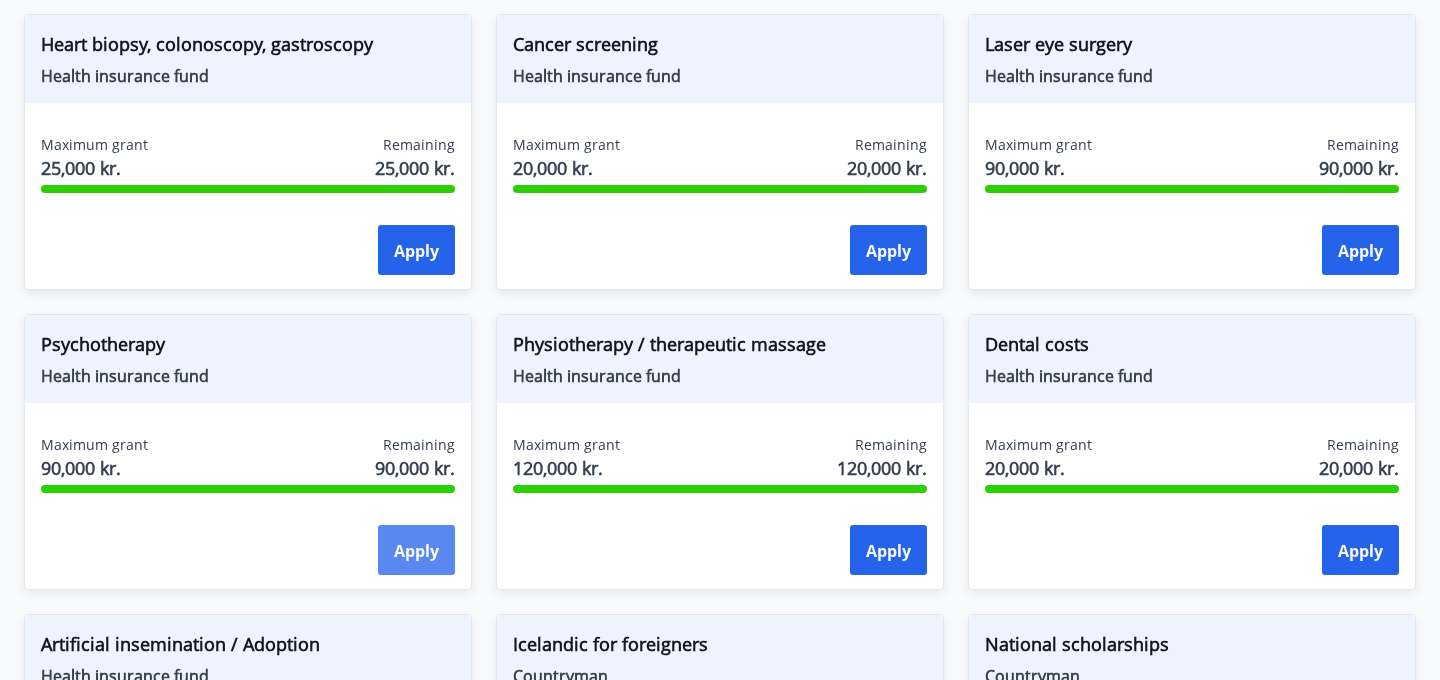 click on "Apply" at bounding box center [416, 551] 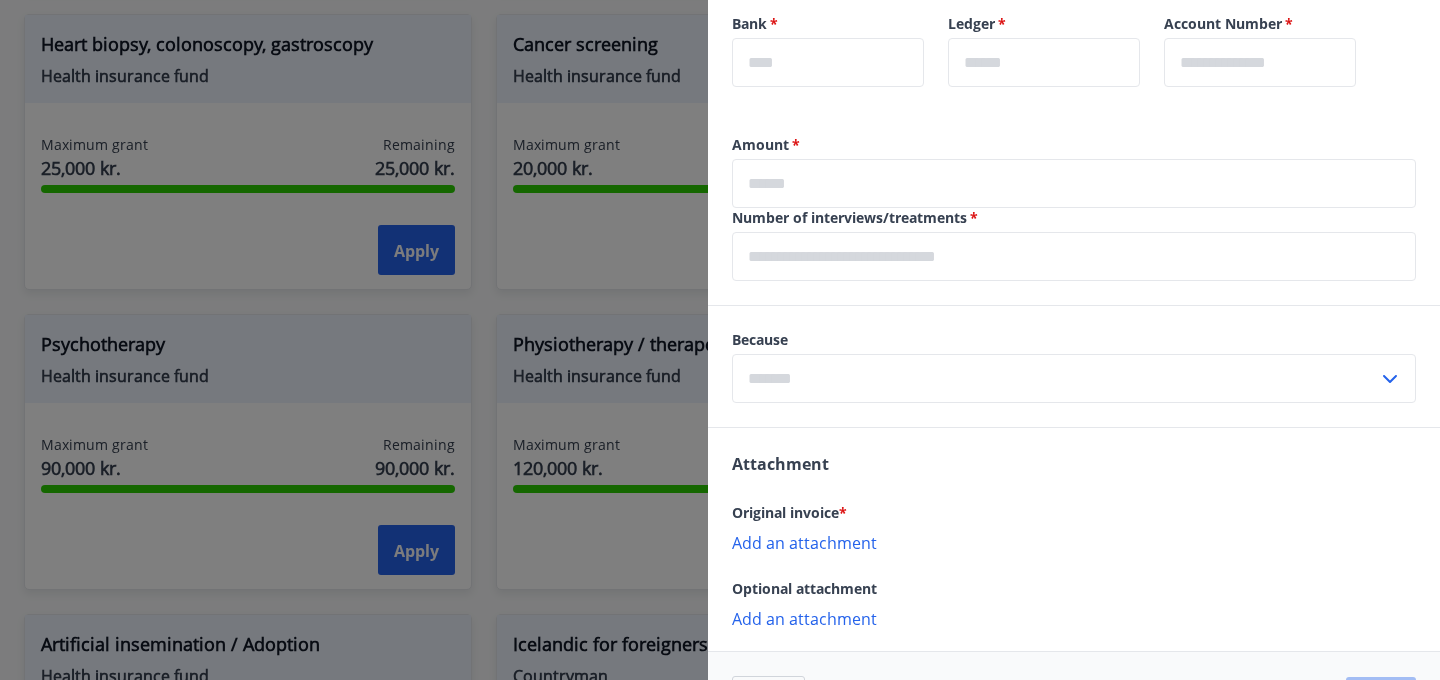 scroll, scrollTop: 787, scrollLeft: 0, axis: vertical 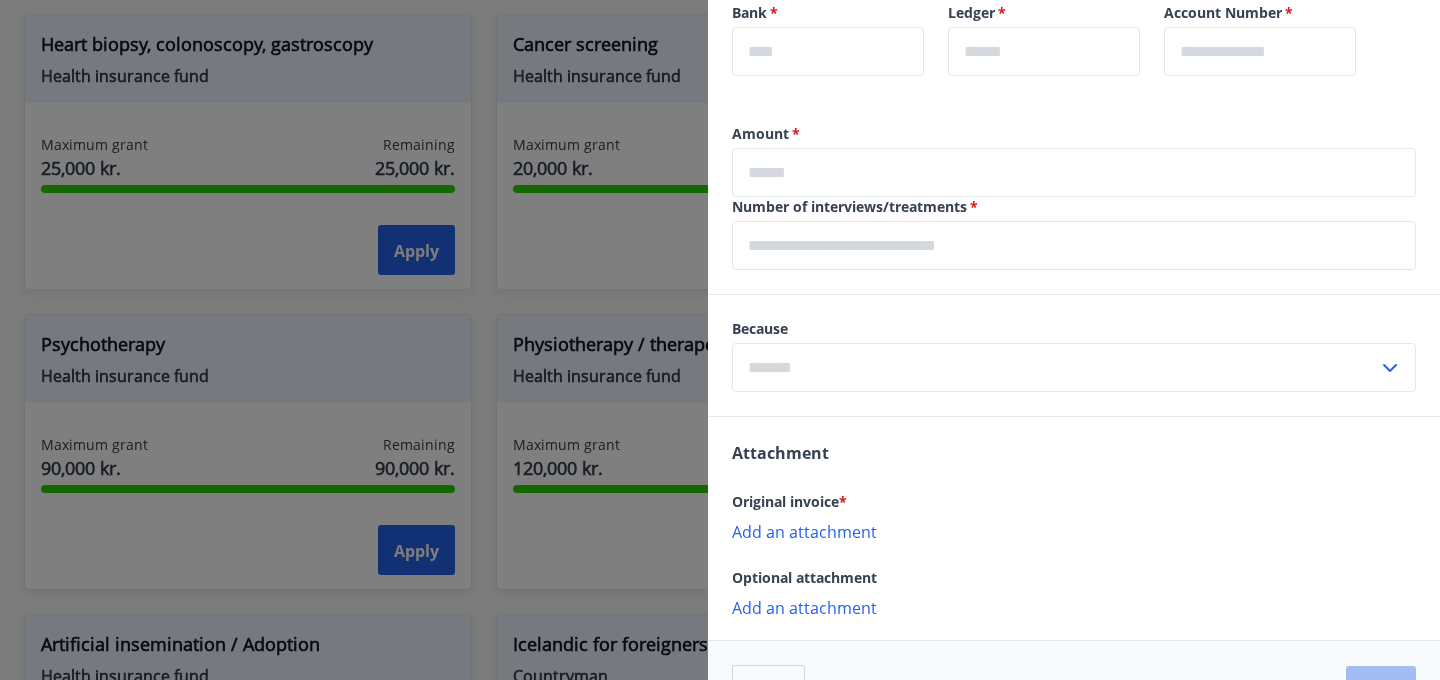 click at bounding box center [1055, 367] 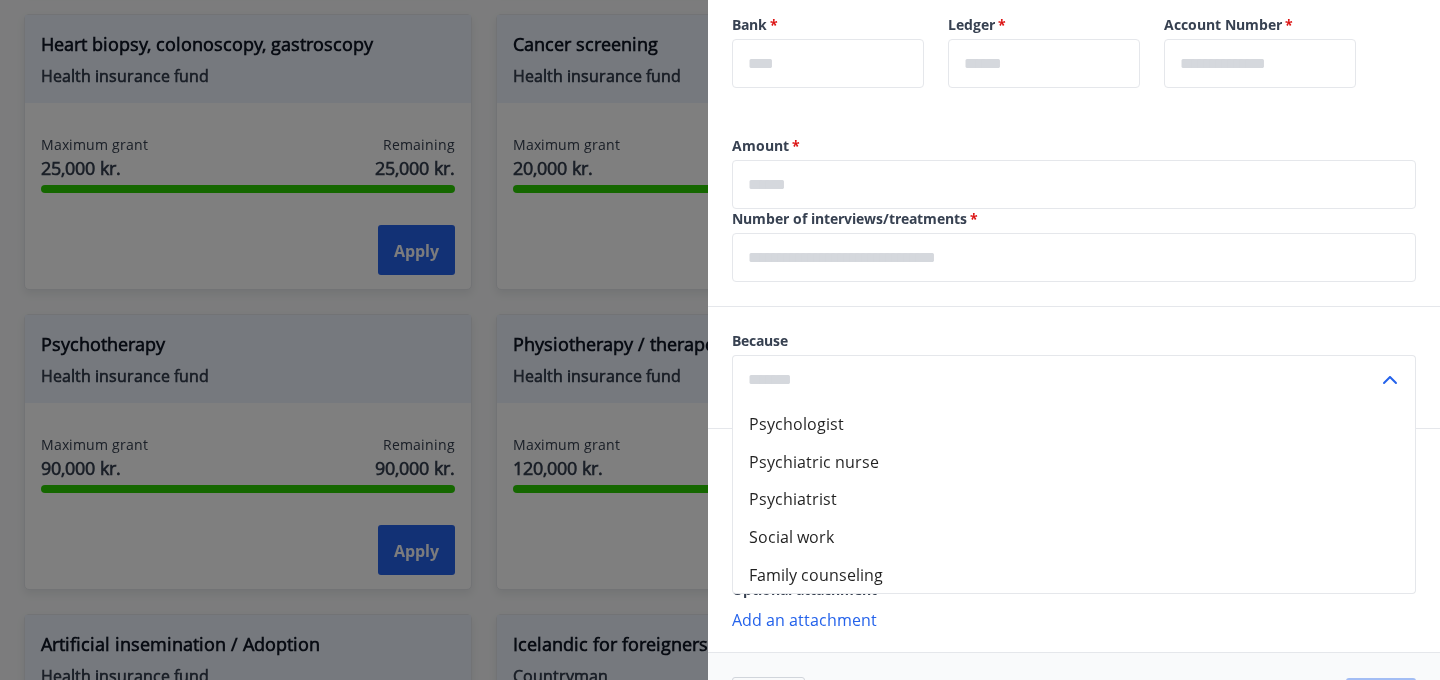 scroll, scrollTop: 773, scrollLeft: 0, axis: vertical 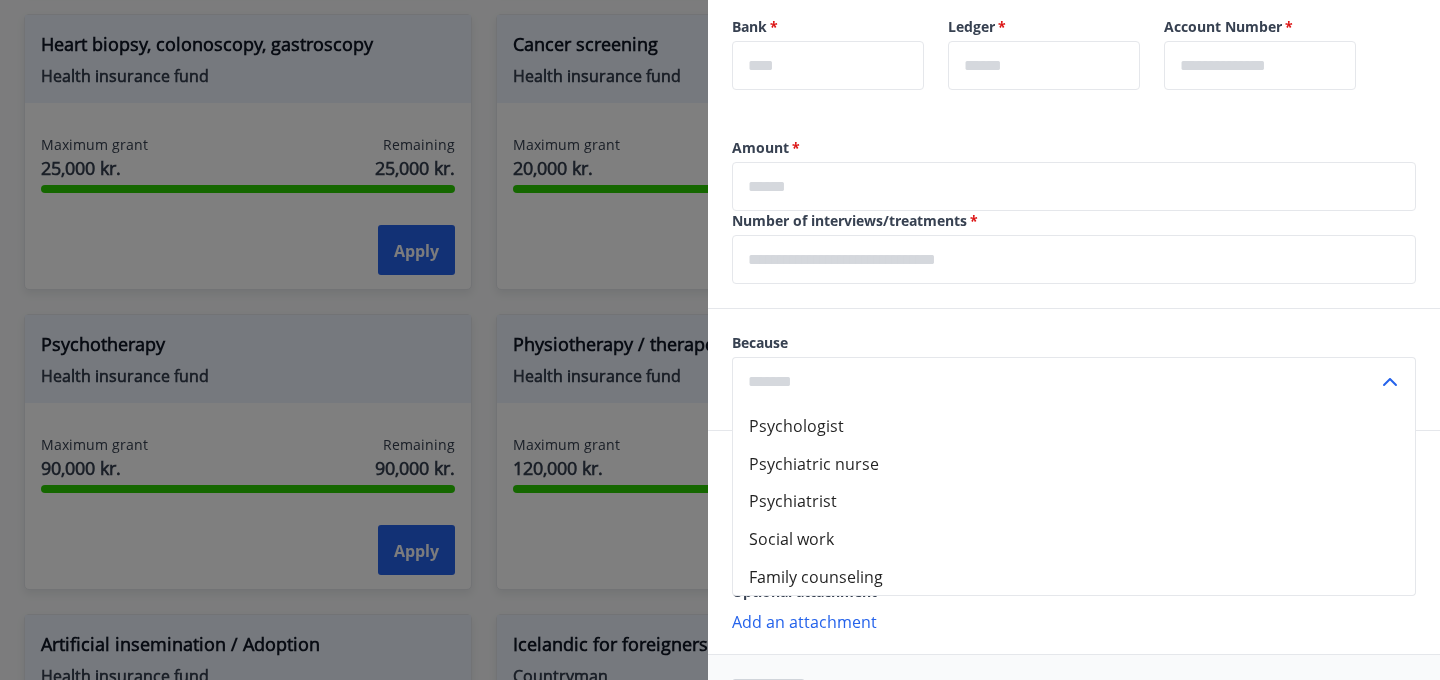 click on "Because Psychologist Psychiatric nurse Psychiatrist Social work Family counseling ​" at bounding box center [1074, 369] 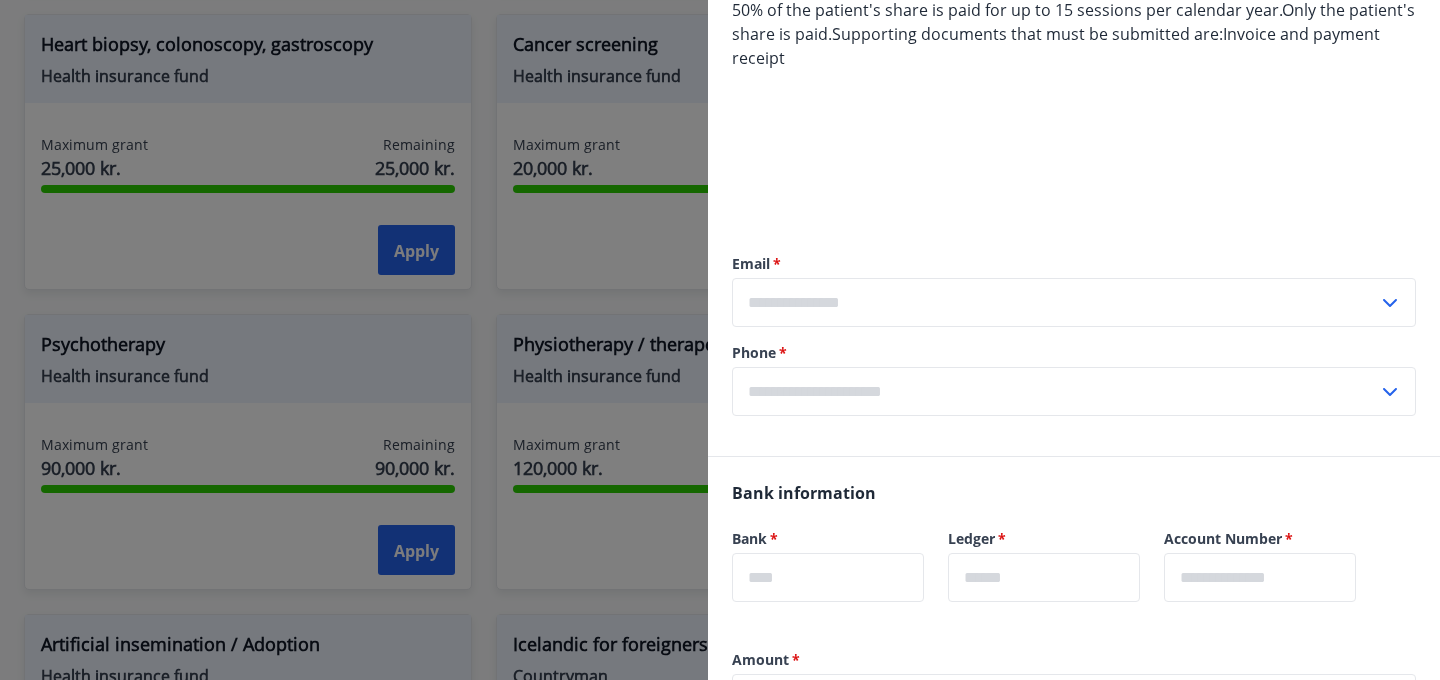 scroll, scrollTop: 0, scrollLeft: 0, axis: both 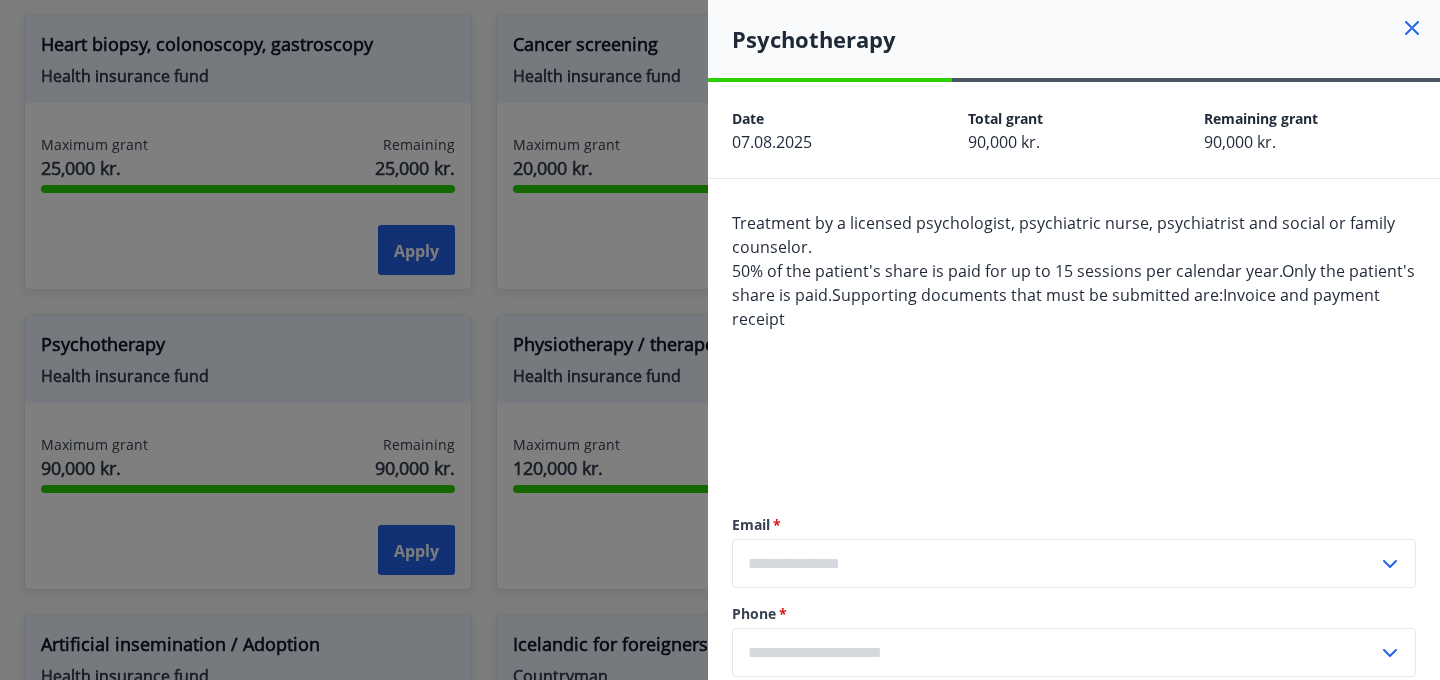 click 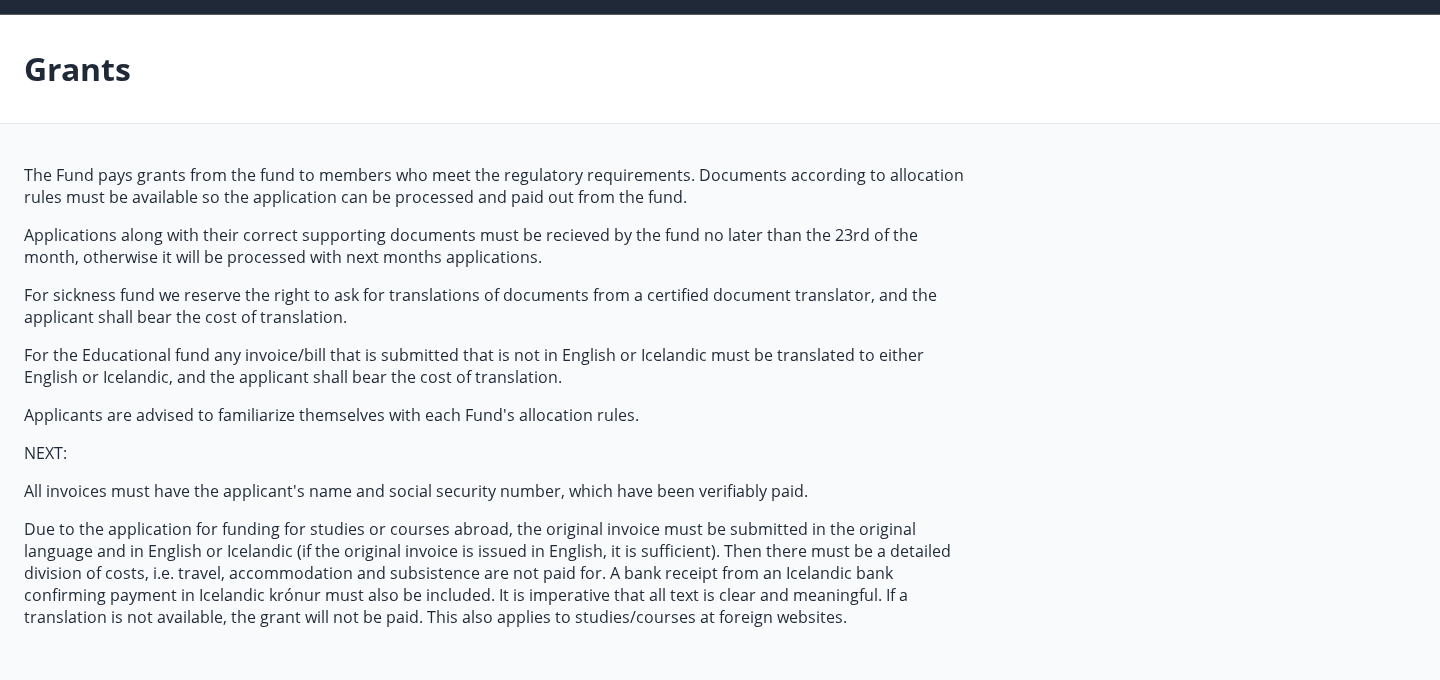 scroll, scrollTop: 0, scrollLeft: 0, axis: both 